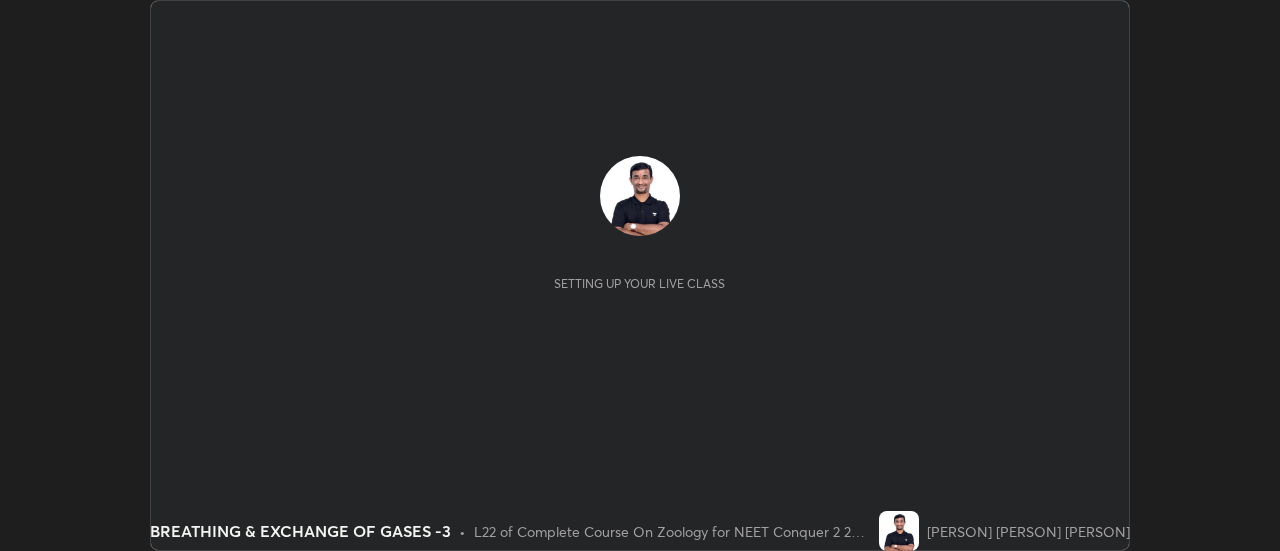 scroll, scrollTop: 0, scrollLeft: 0, axis: both 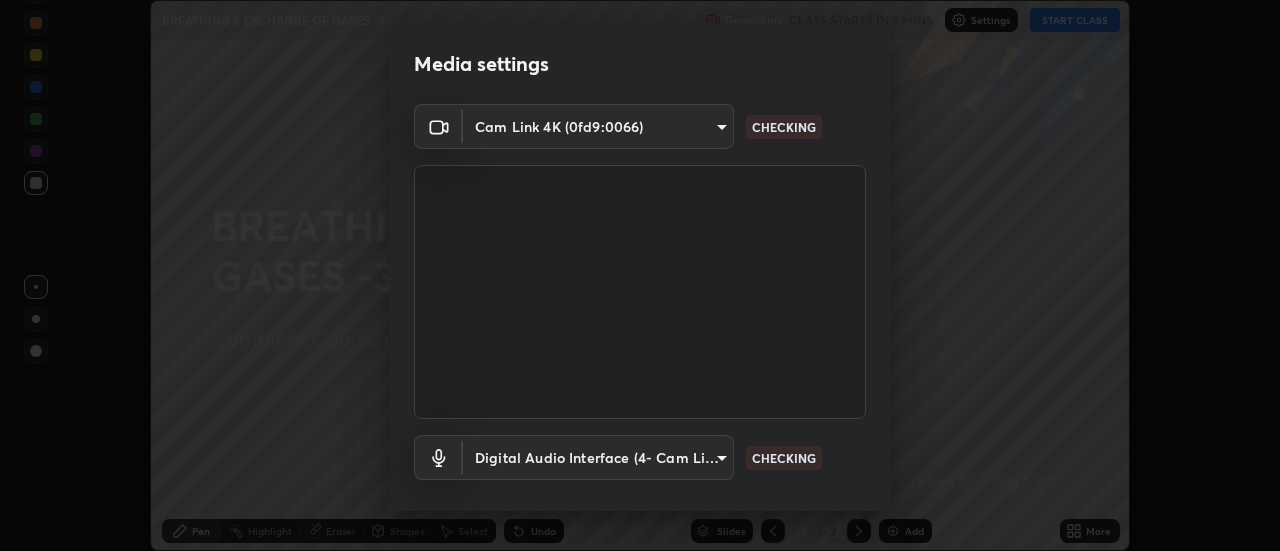 type on "b32c73f9f7383dfd5894755b812e900e91b535440668f828b547b286affdb2a7" 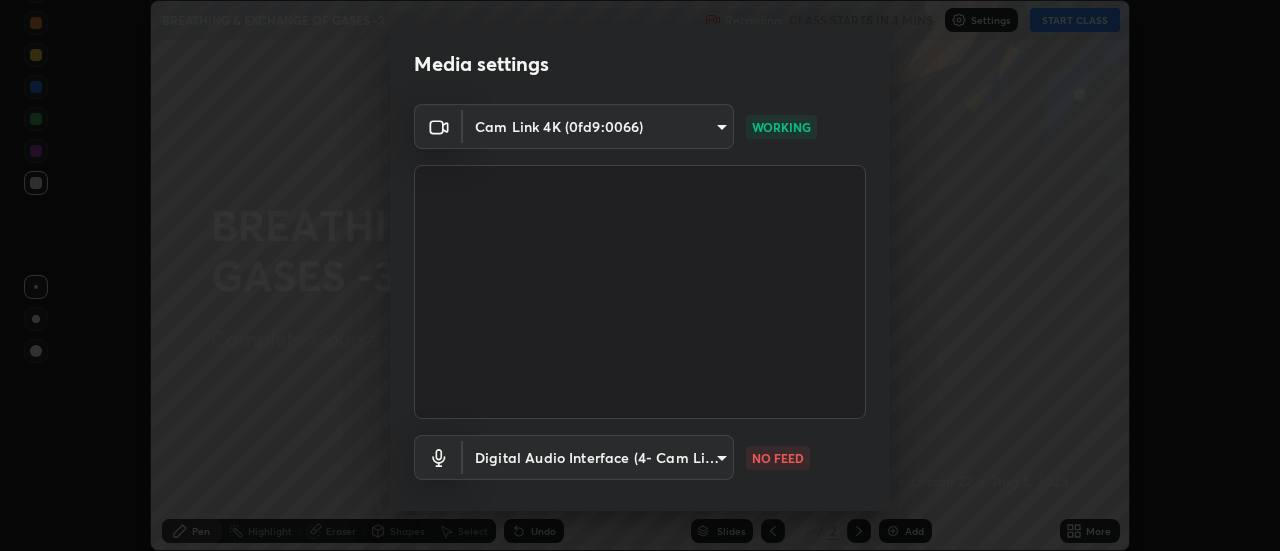 click on "Erase all BREATHING & EXCHANGE OF GASES -3 Recording CLASS STARTS IN 3 MINS Settings START CLASS Setting up your live class BREATHING & EXCHANGE OF GASES -3 • L22 of Complete Course On Zoology for NEET Conquer 2 2026 [PERSON] [PERSON] [PERSON] Pen Highlight Eraser Shapes Select Undo Slides 2 / 2 Add More No doubts shared Encourage your learners to ask a doubt for better clarity Report an issue Reason for reporting Buffering Chat not working Audio - Video sync issue Educator video quality low ​ Attach an image Report Media settings Cam Link 4K (0fd9:0066) b32c73f9f7383dfd5894755b812e900e91b535440668f828b547b286affdb2a7 WORKING Digital Audio Interface (4- Cam Link 4K) 7e24eadb503daefdb009f5231a994b533848cb2508ac5816b0a51b65dcacc65b NO FEED 1 / 5 Next" at bounding box center (640, 275) 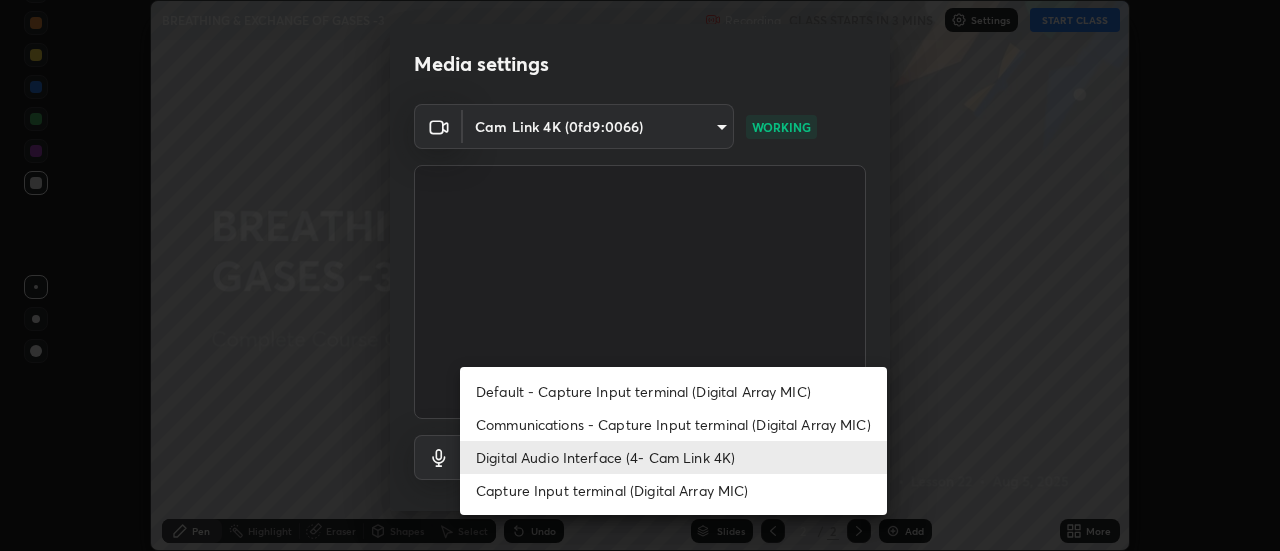 click on "Communications - Capture Input terminal (Digital Array MIC)" at bounding box center (673, 424) 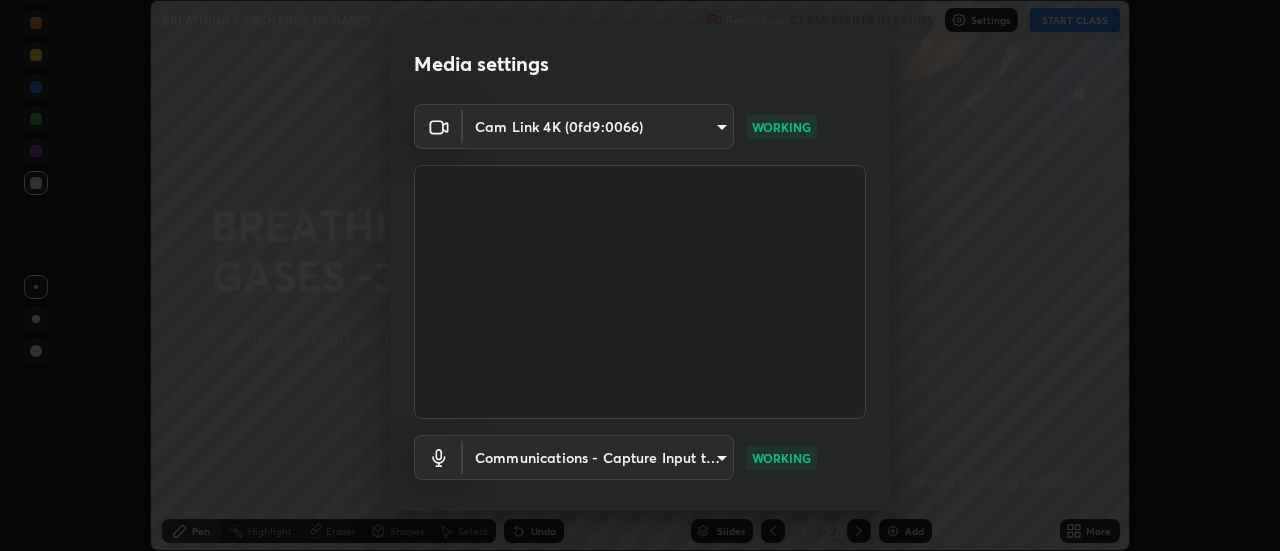 scroll, scrollTop: 105, scrollLeft: 0, axis: vertical 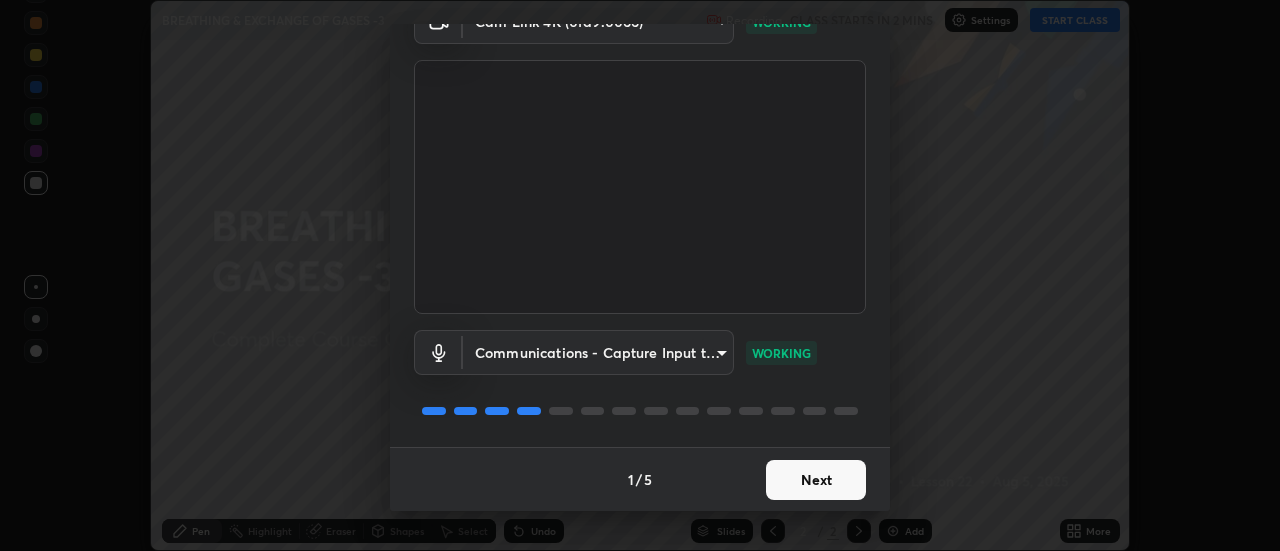 click on "Next" at bounding box center (816, 480) 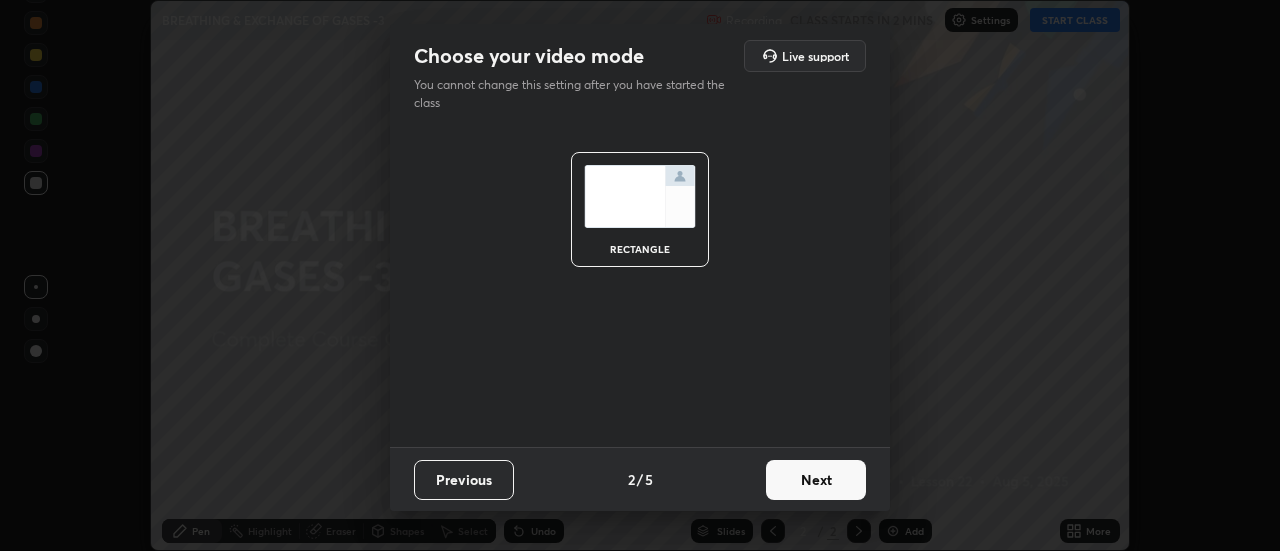 scroll, scrollTop: 0, scrollLeft: 0, axis: both 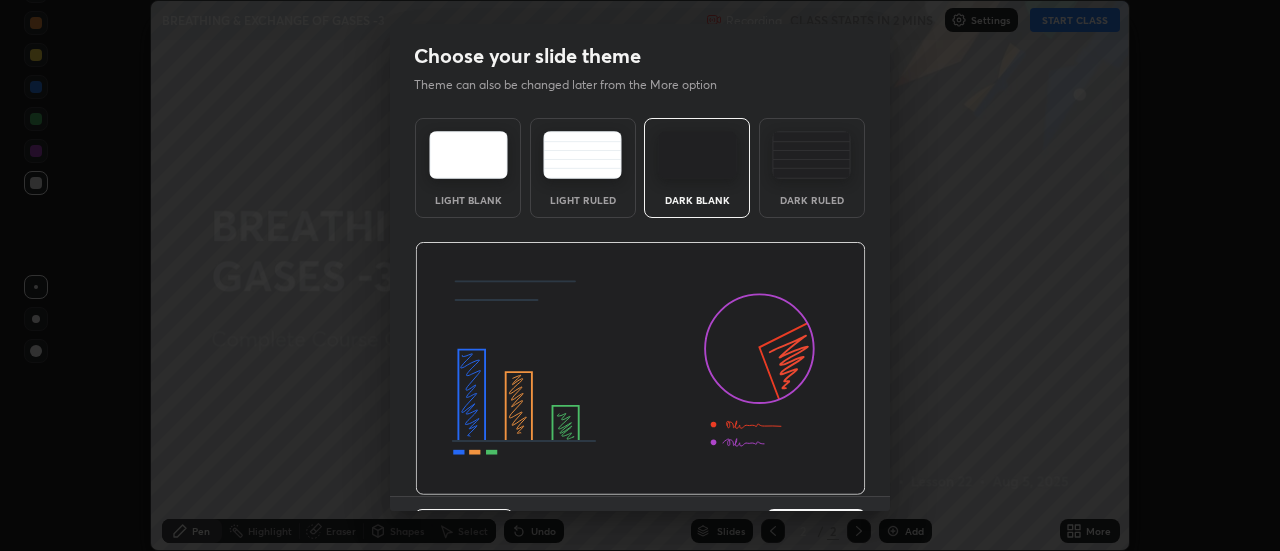 click at bounding box center [811, 155] 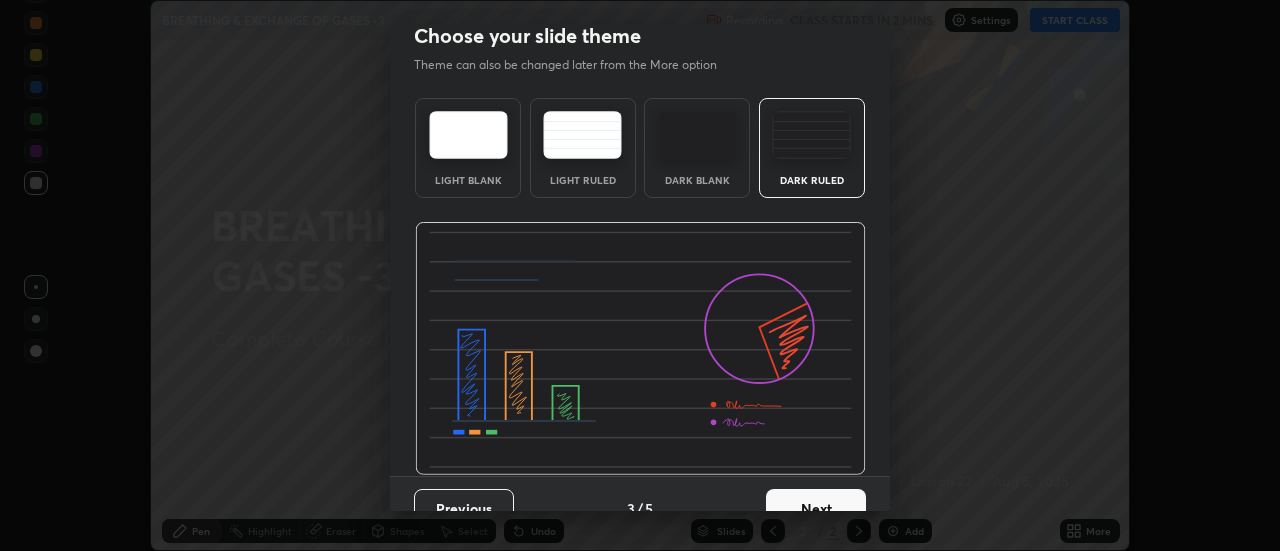 scroll, scrollTop: 49, scrollLeft: 0, axis: vertical 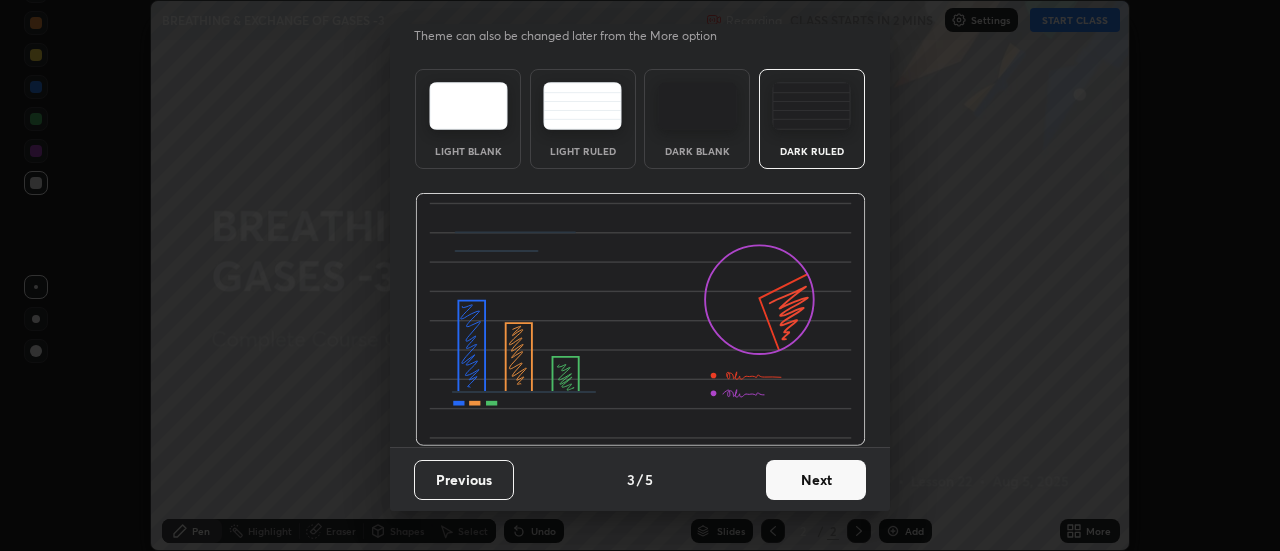 click on "Next" at bounding box center [816, 480] 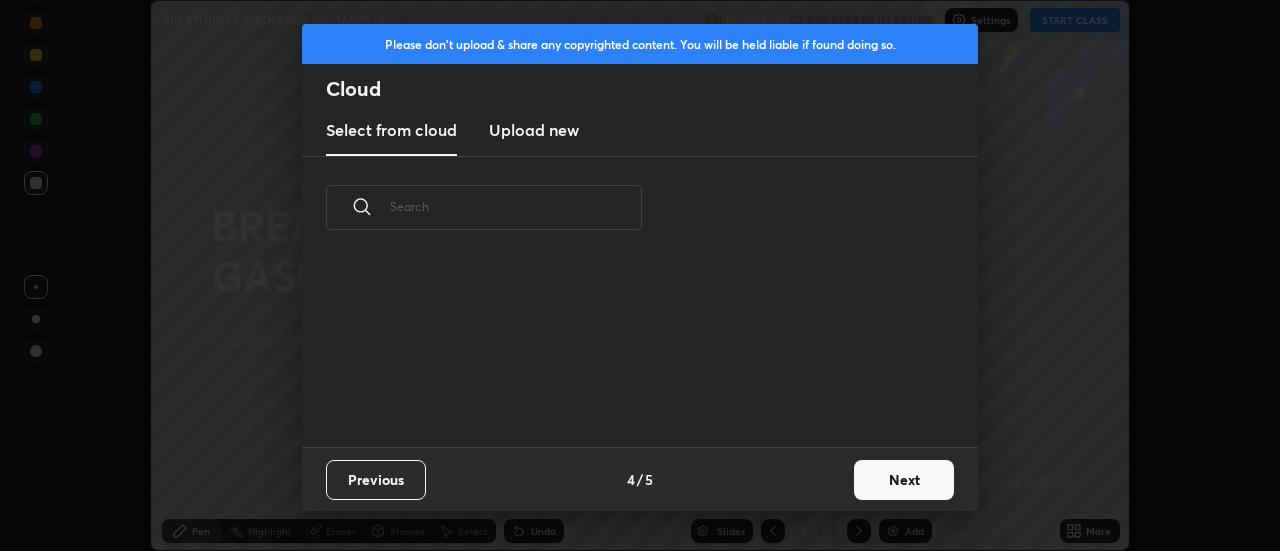 click on "Upload new" at bounding box center [534, 130] 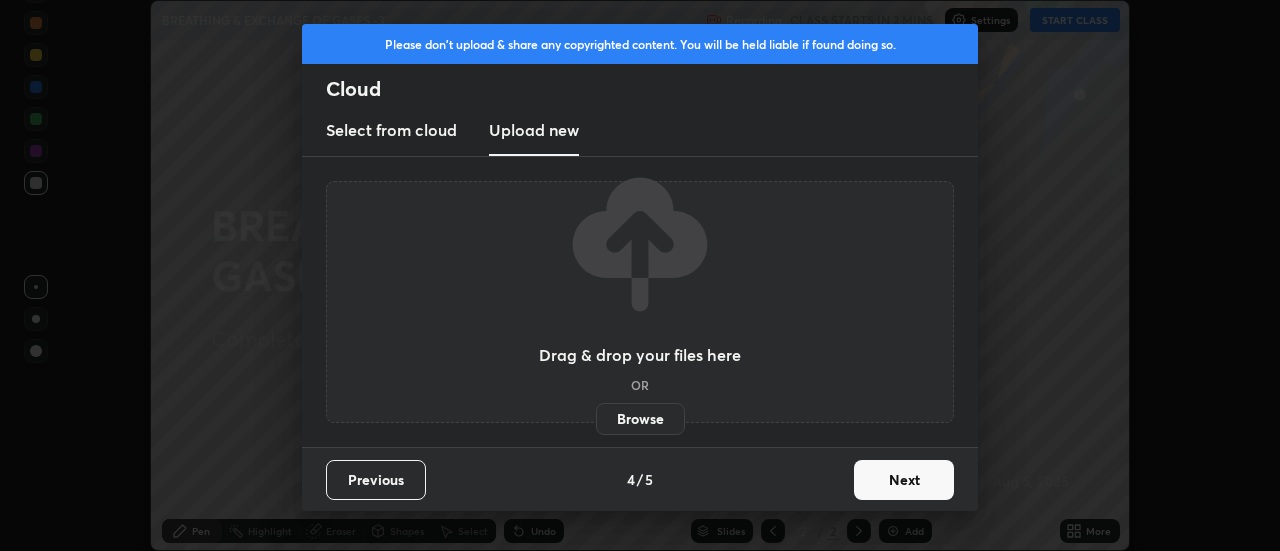 click on "Browse" at bounding box center [640, 419] 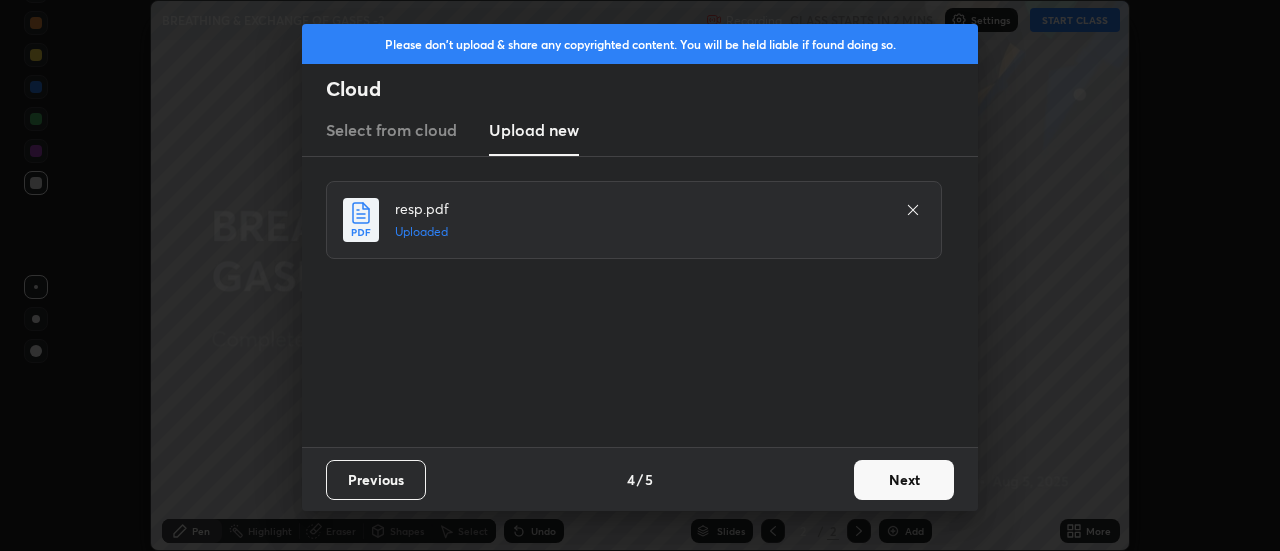click on "Next" at bounding box center (904, 480) 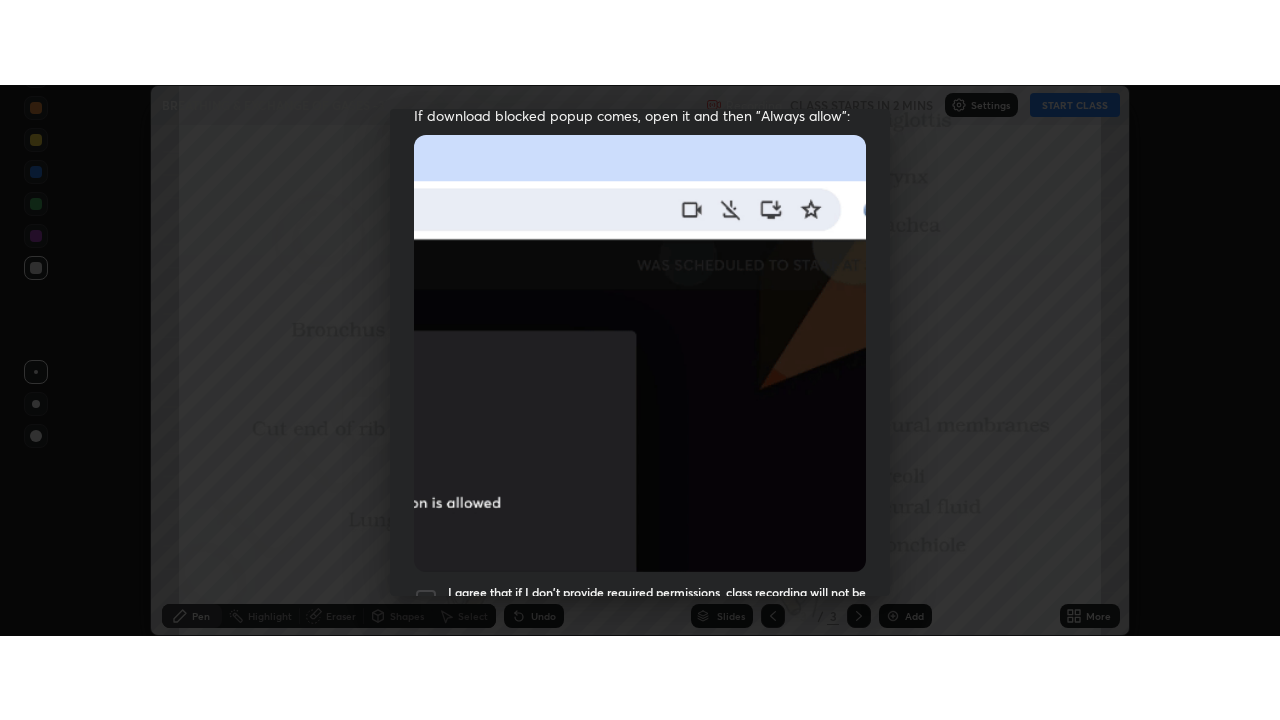 scroll, scrollTop: 513, scrollLeft: 0, axis: vertical 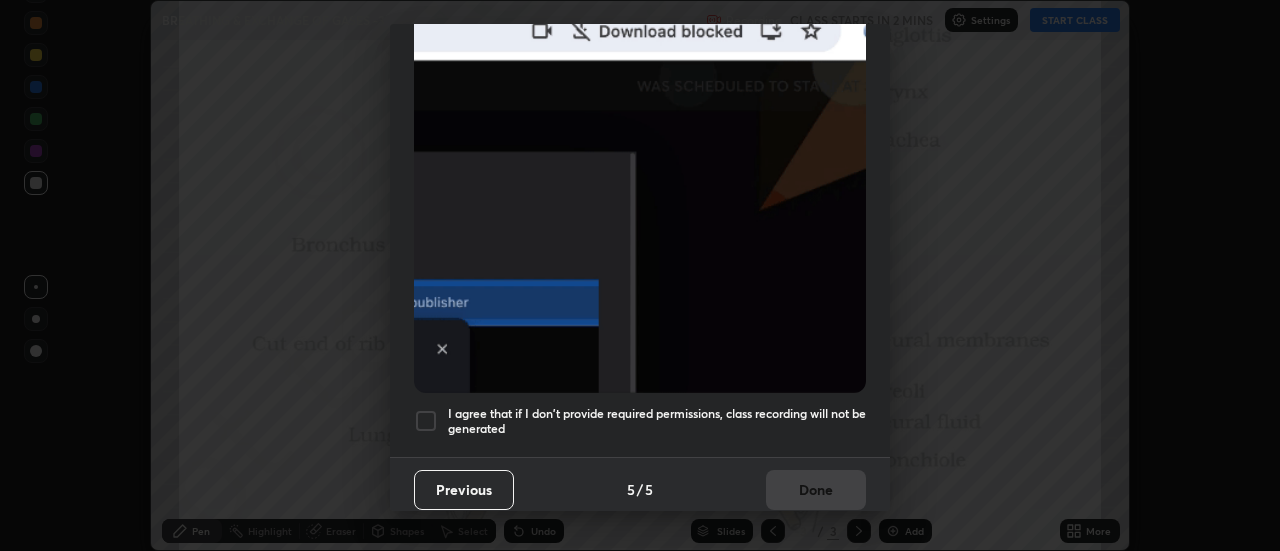 click at bounding box center (426, 421) 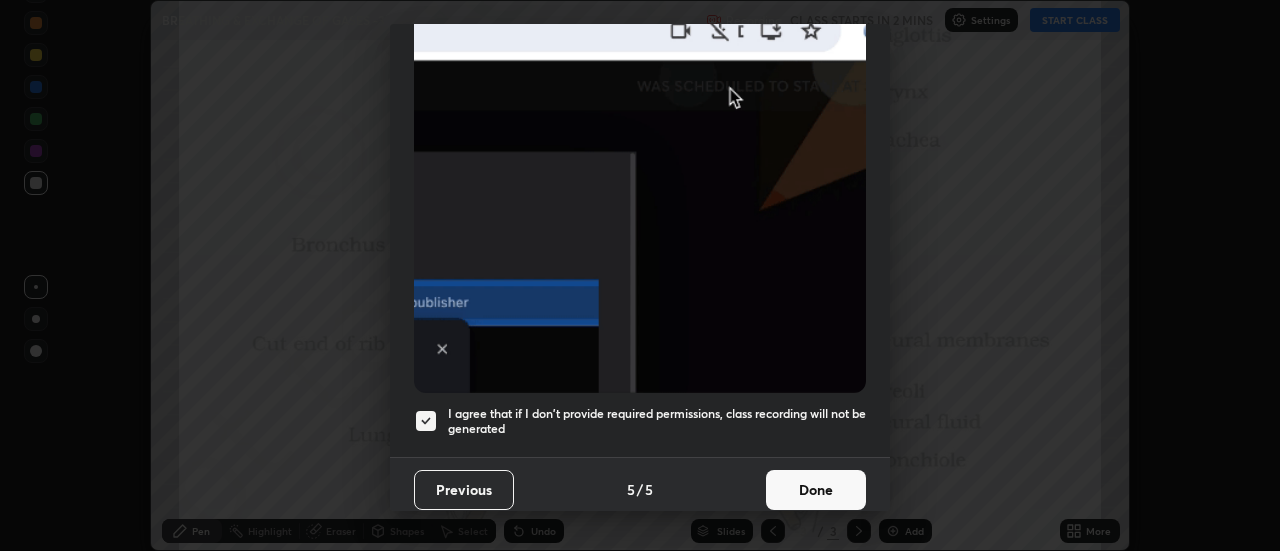 click on "Done" at bounding box center (816, 490) 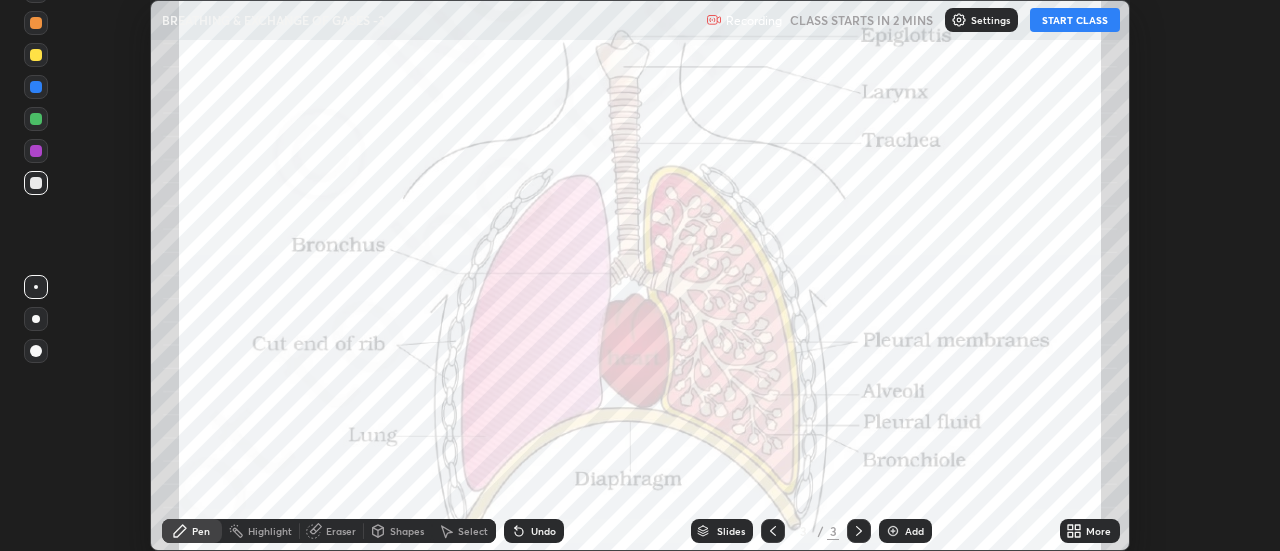 click 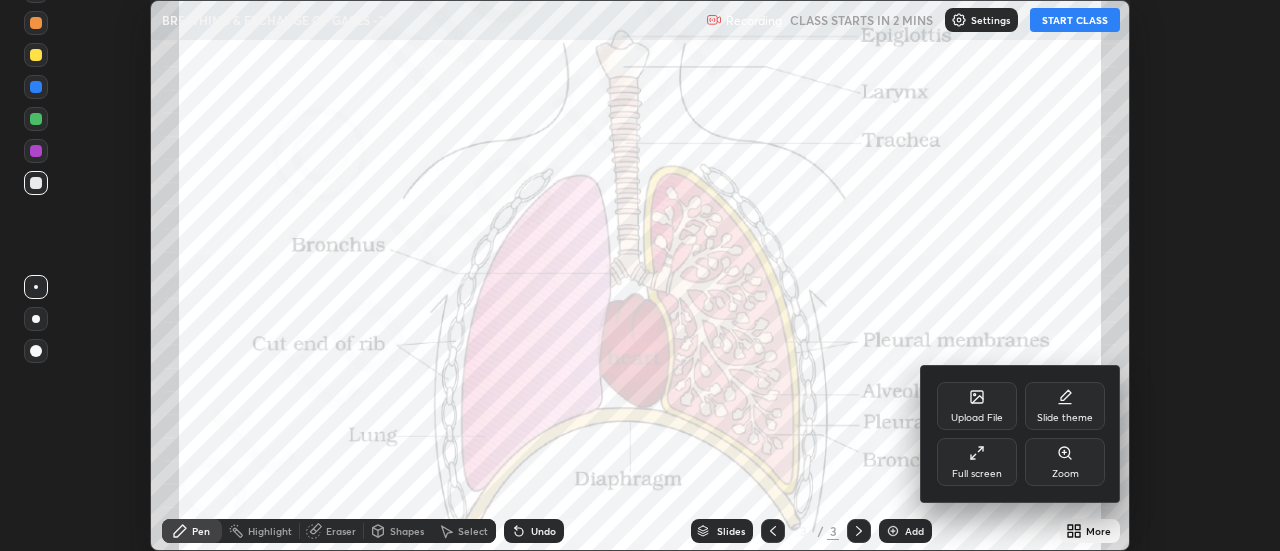 click at bounding box center (640, 275) 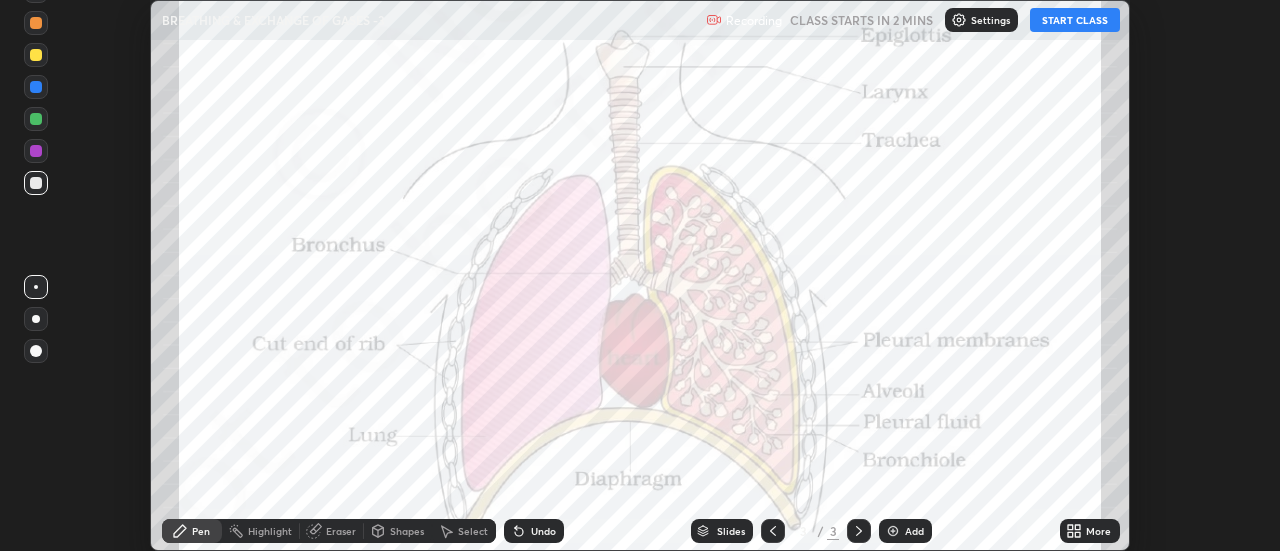 click 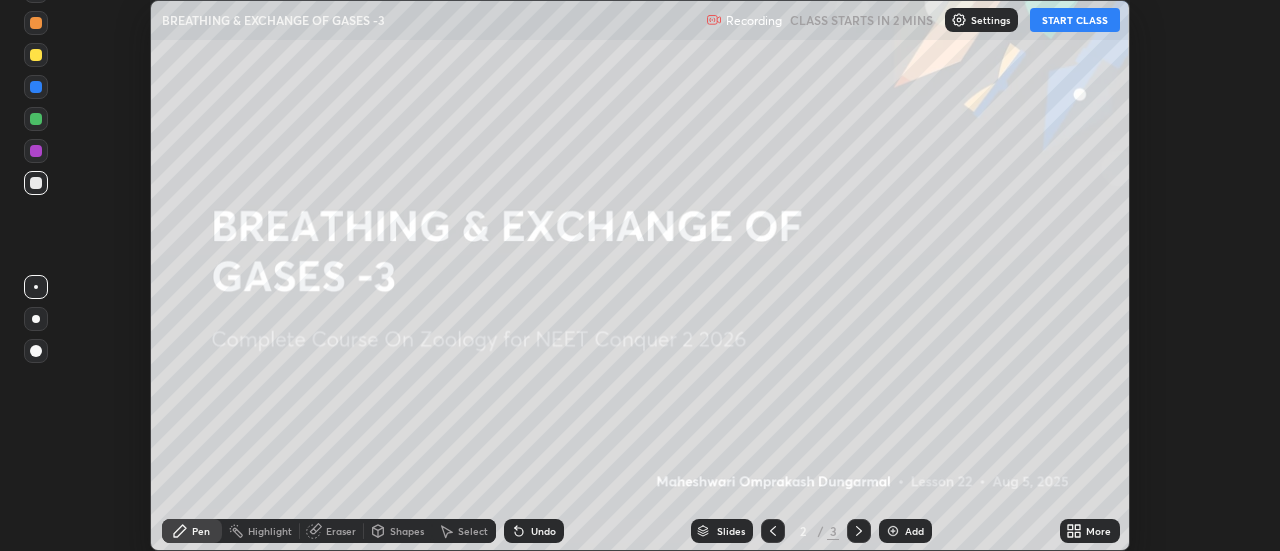 click at bounding box center [893, 531] 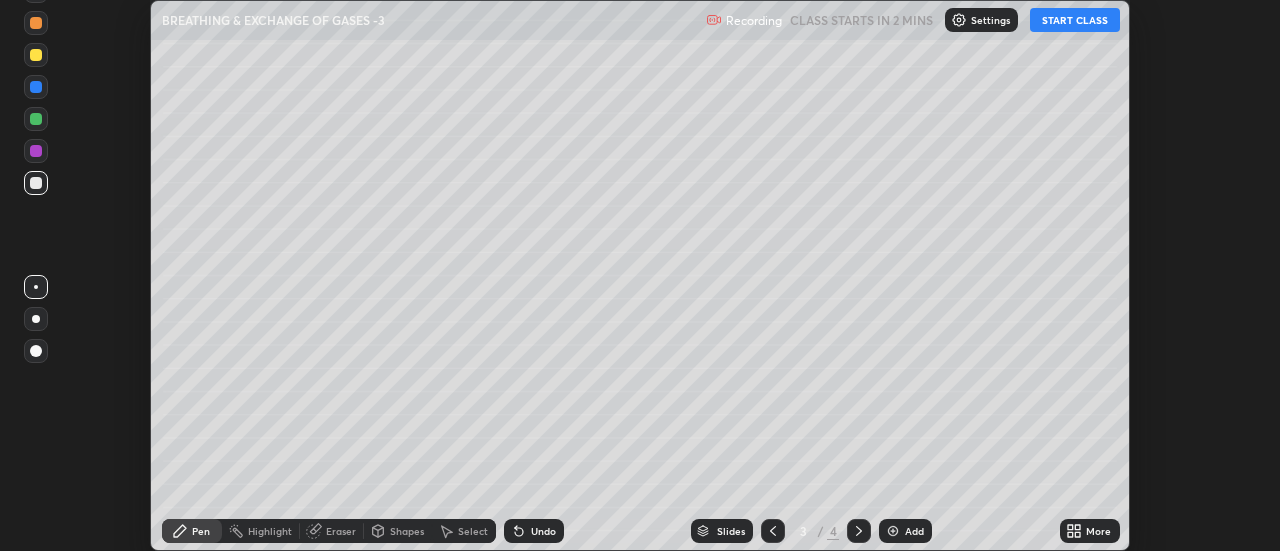 click 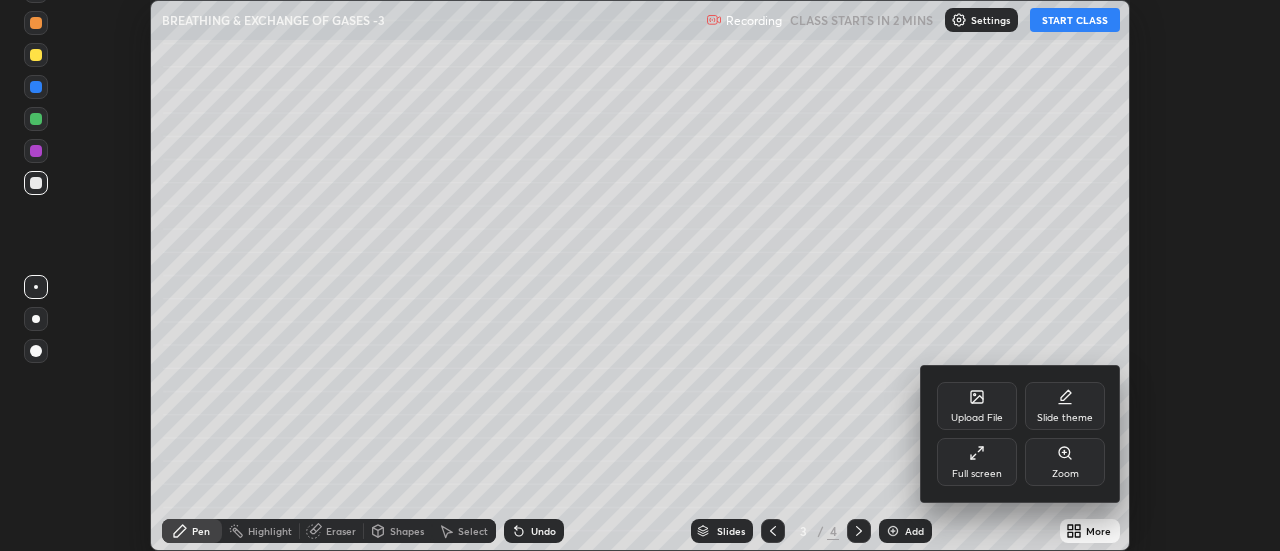 click 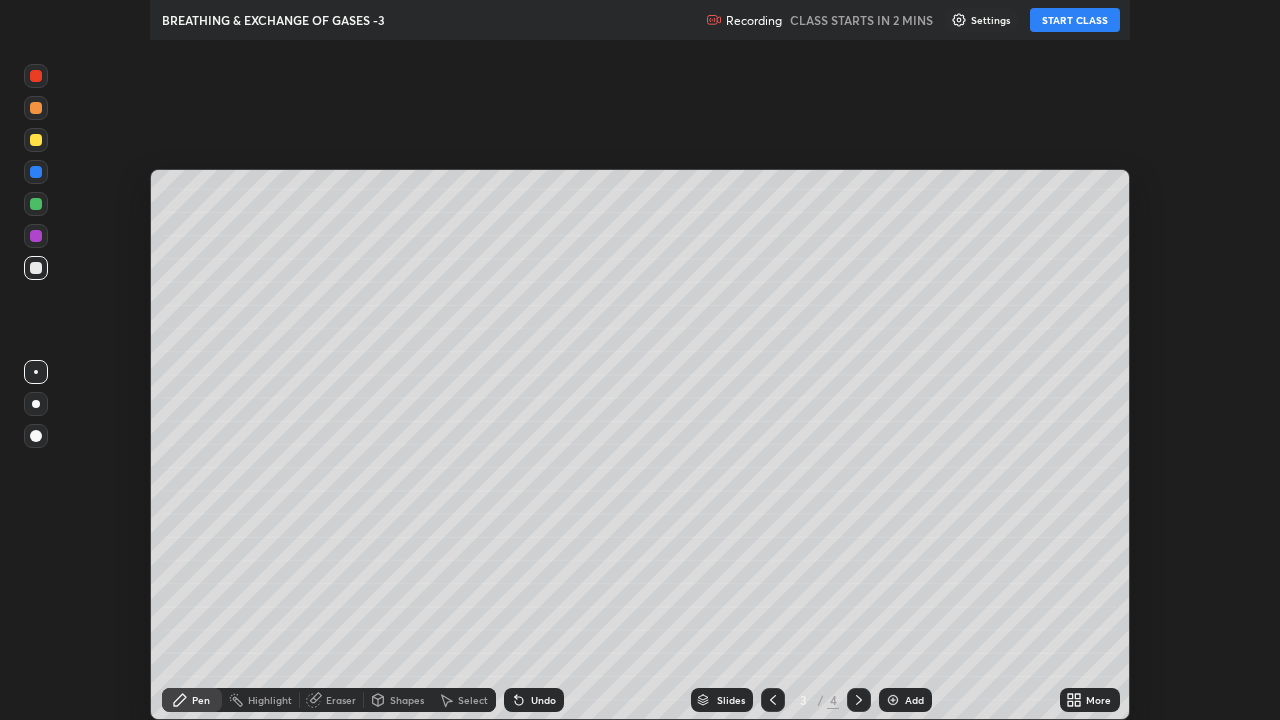 scroll, scrollTop: 99280, scrollLeft: 98720, axis: both 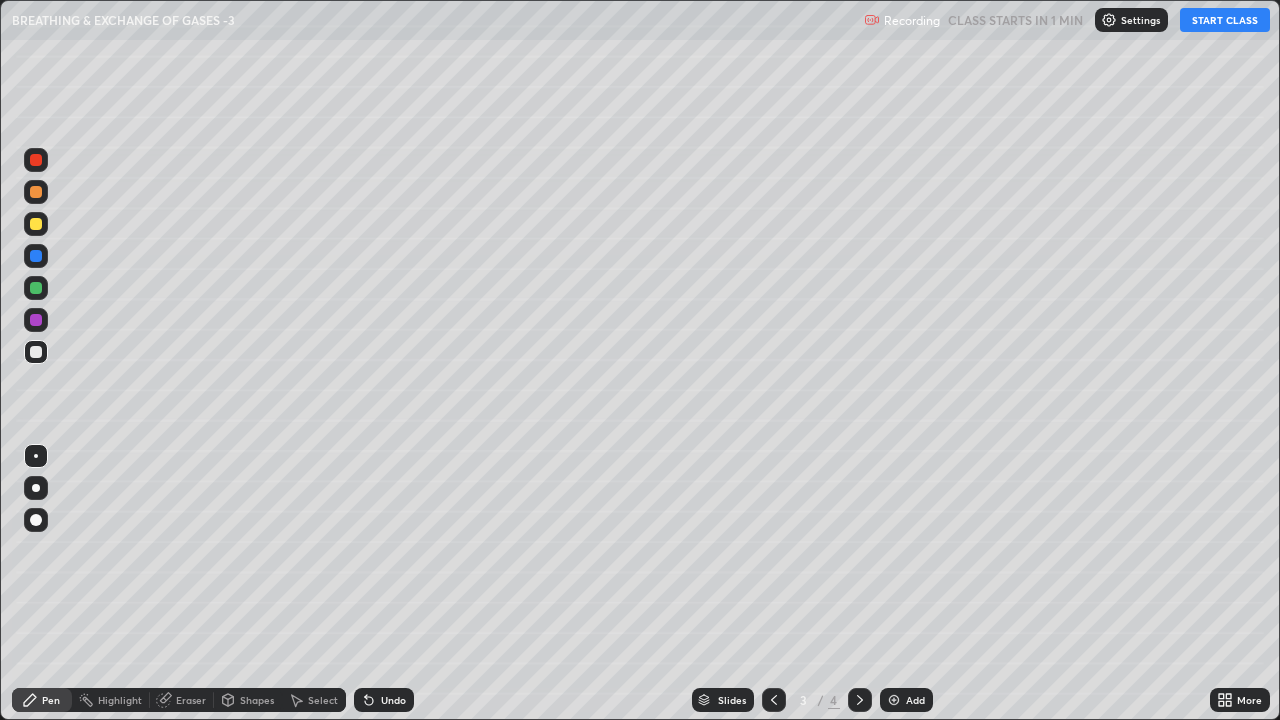 click on "START CLASS" at bounding box center (1225, 20) 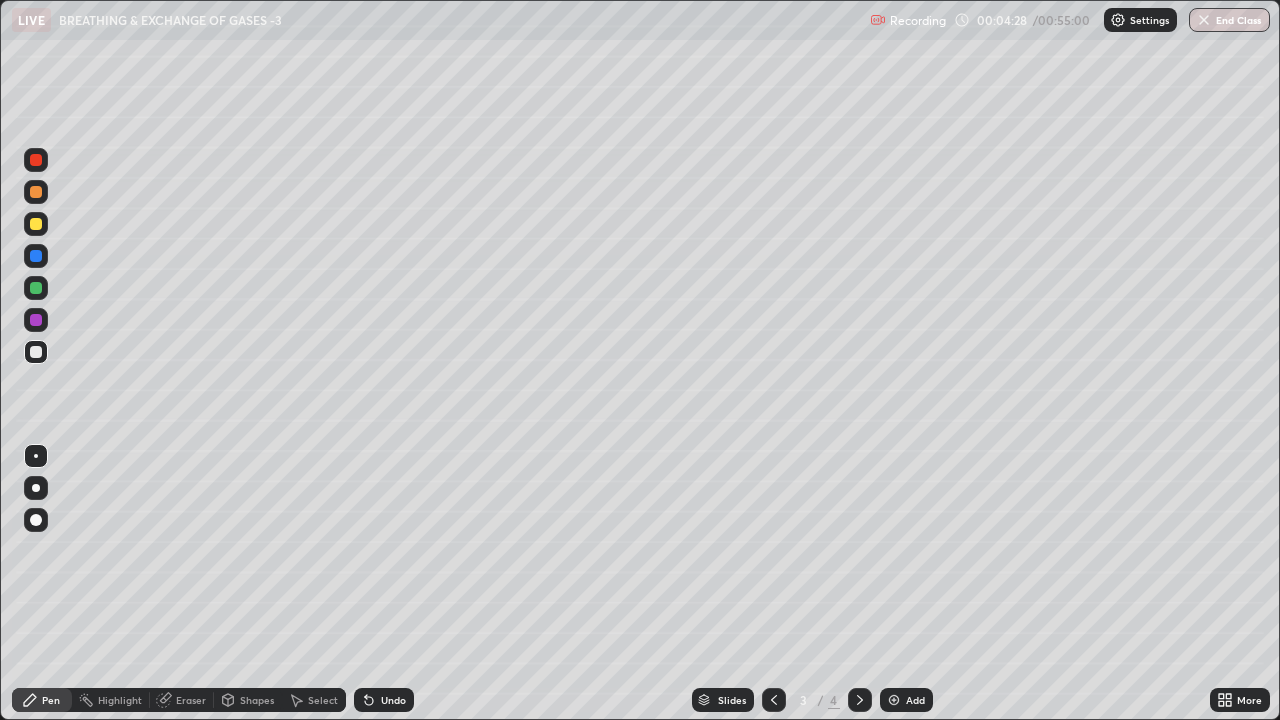 click at bounding box center [36, 224] 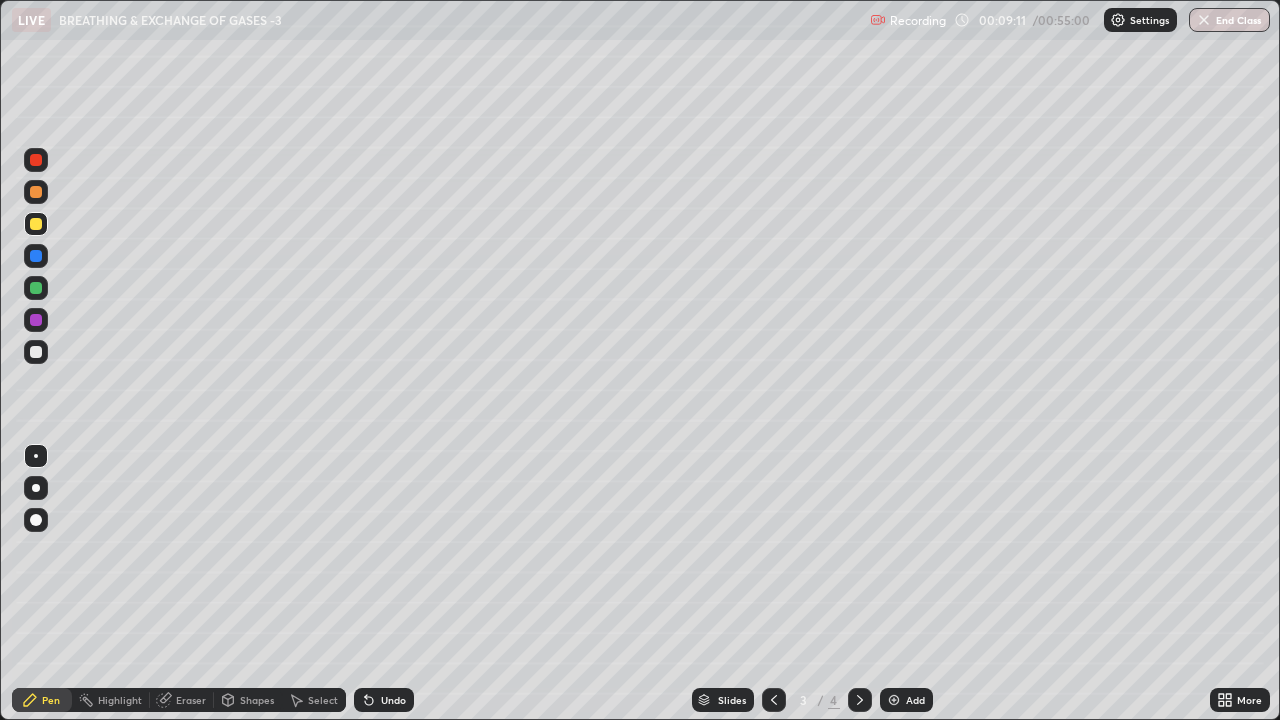click on "Undo" at bounding box center [393, 700] 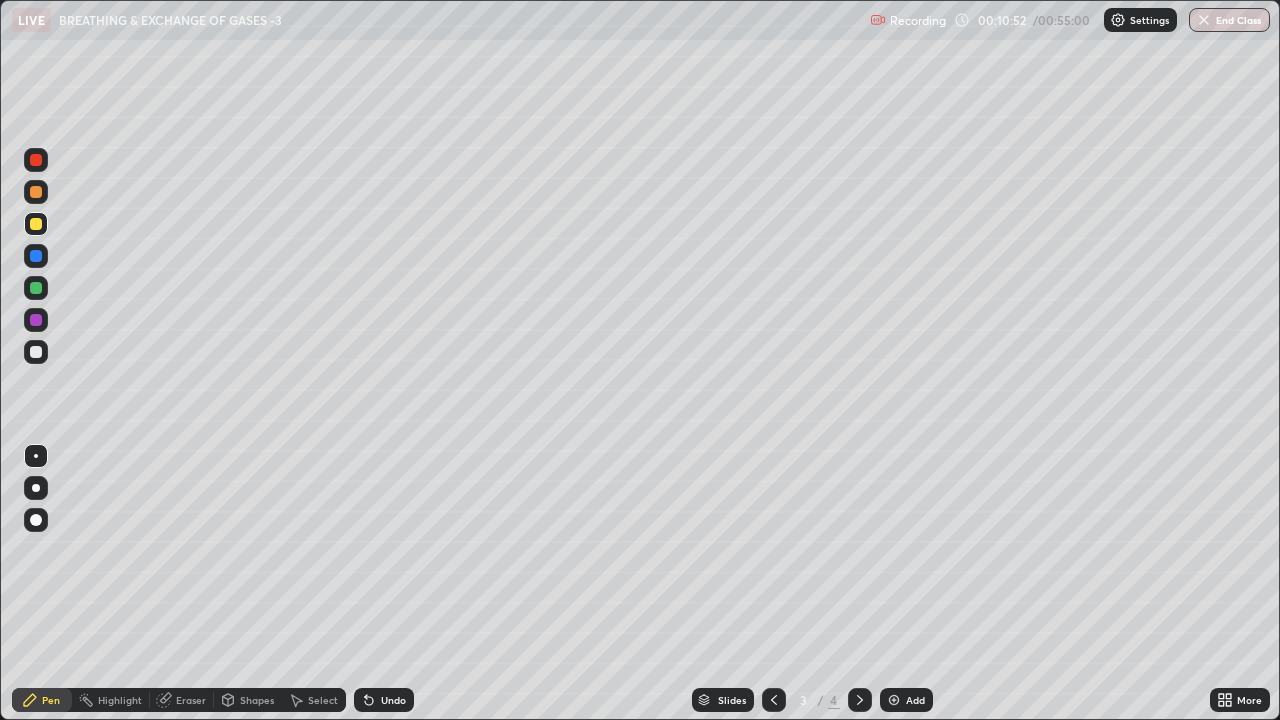 click at bounding box center (894, 700) 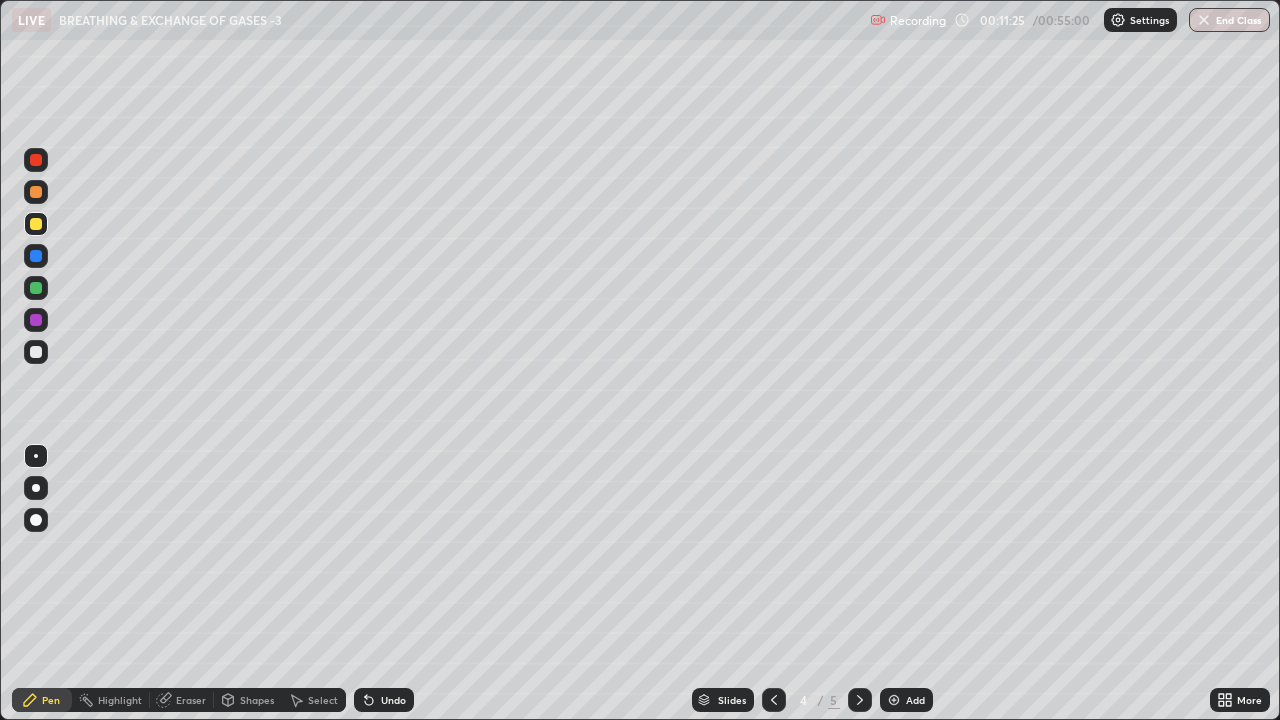 click at bounding box center [36, 520] 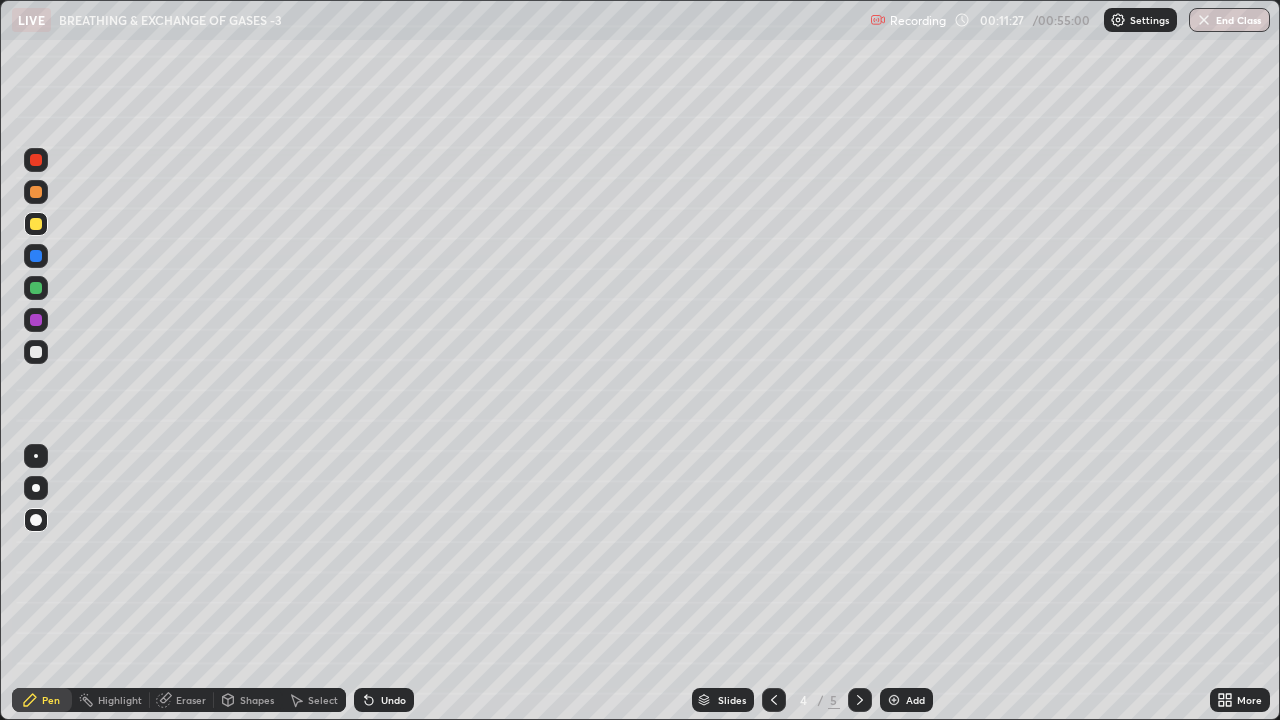 click at bounding box center (36, 520) 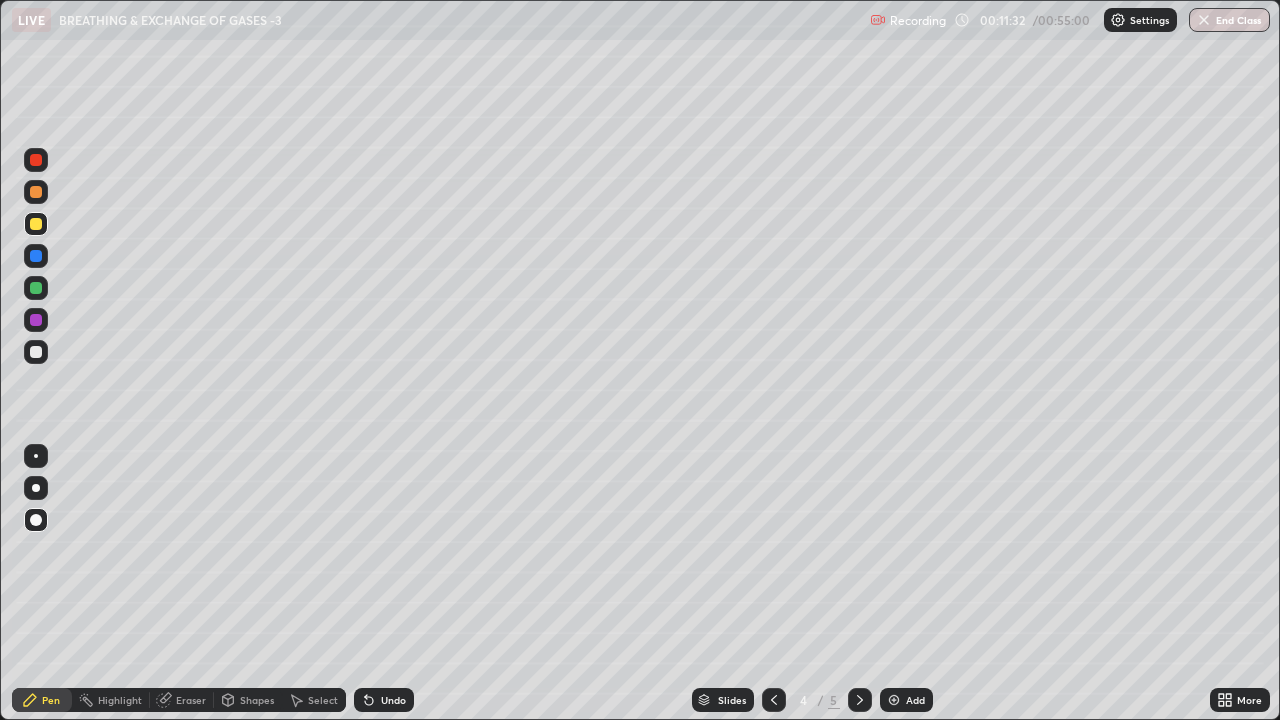 click at bounding box center (36, 352) 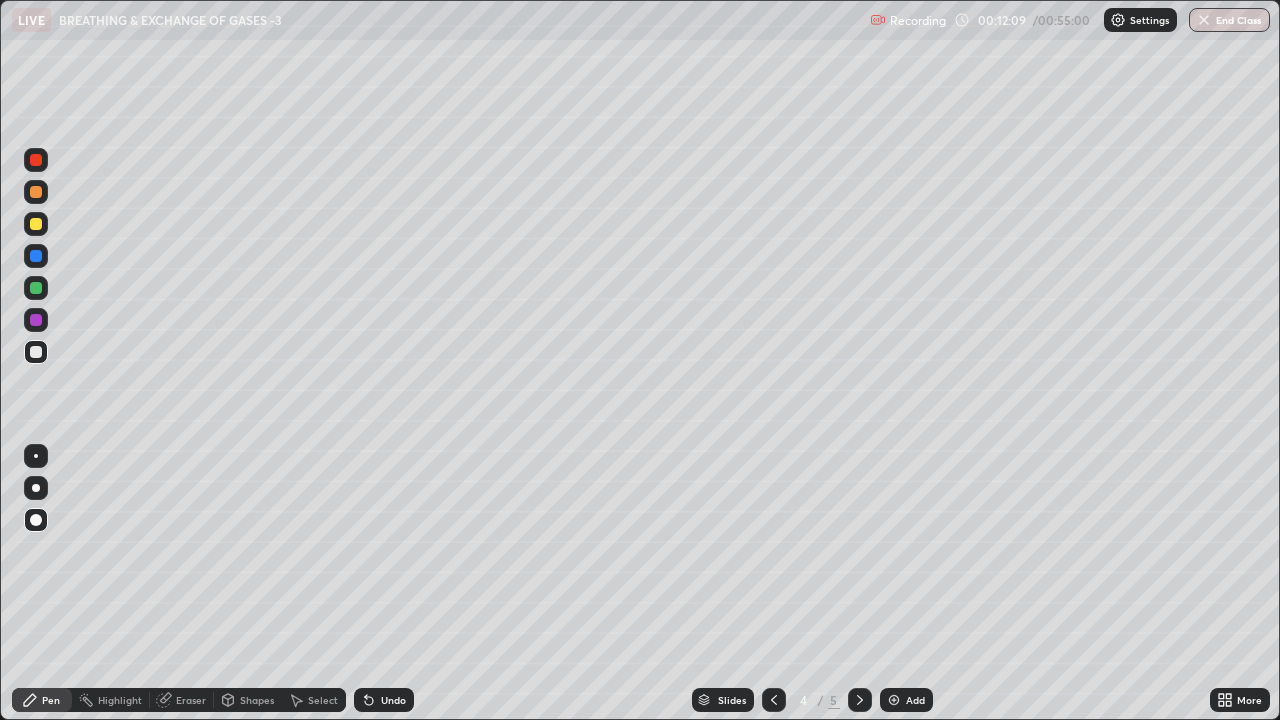 click on "Undo" at bounding box center (393, 700) 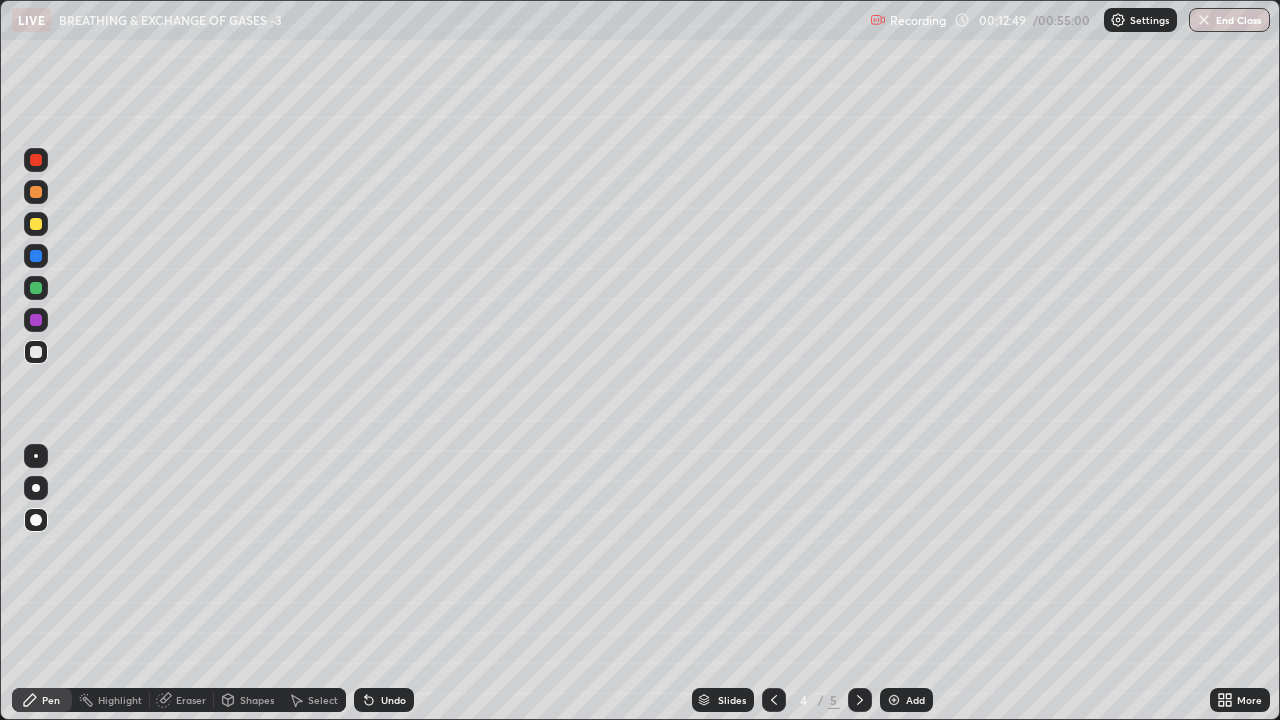 click at bounding box center (36, 224) 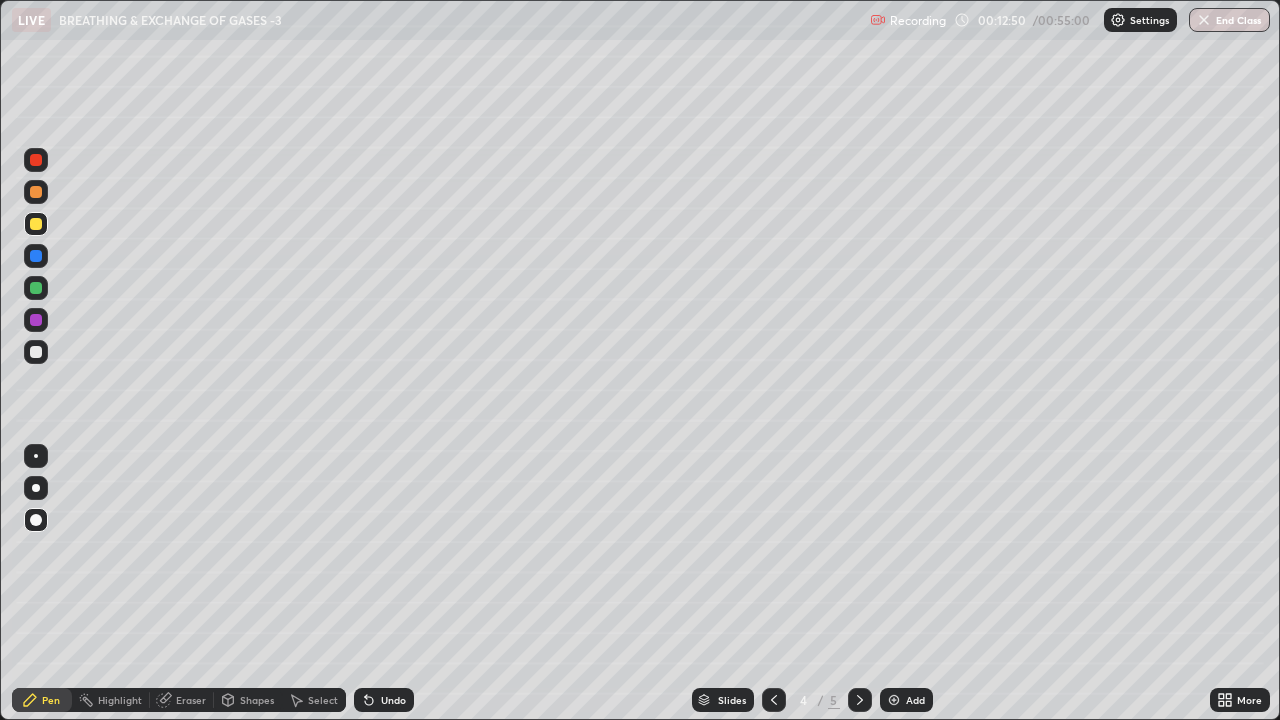 click at bounding box center [36, 192] 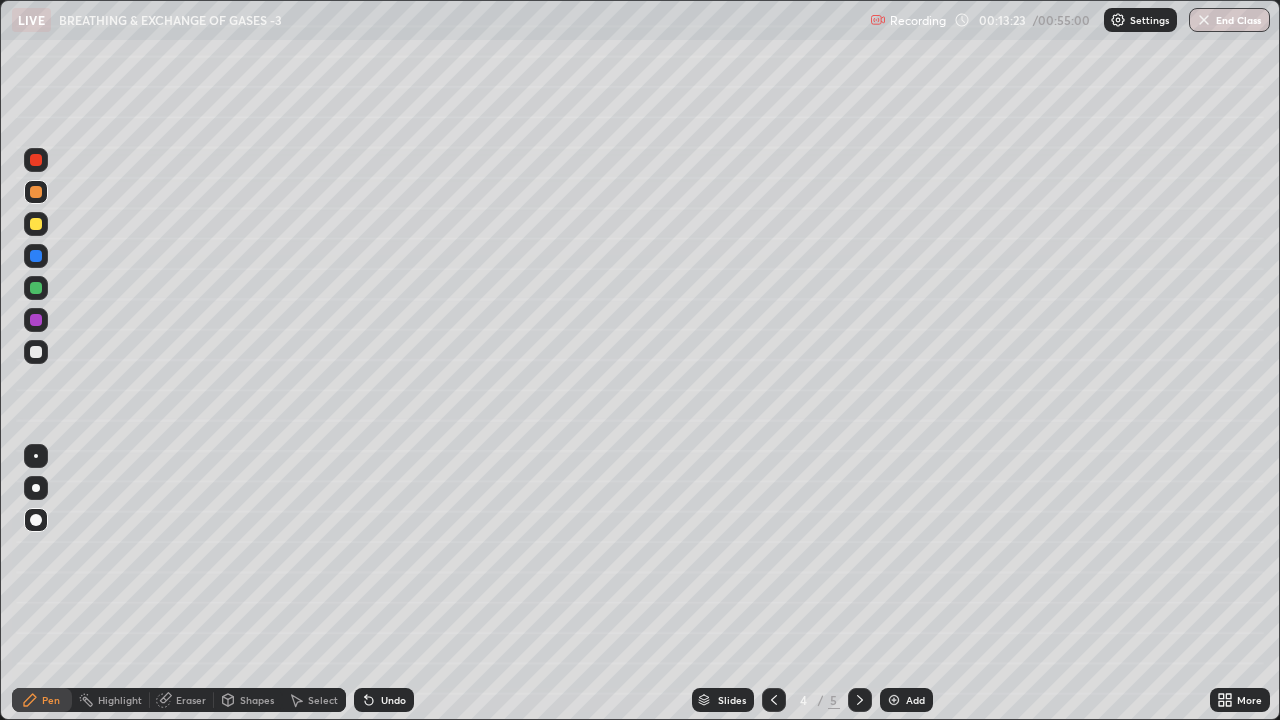 click at bounding box center (36, 456) 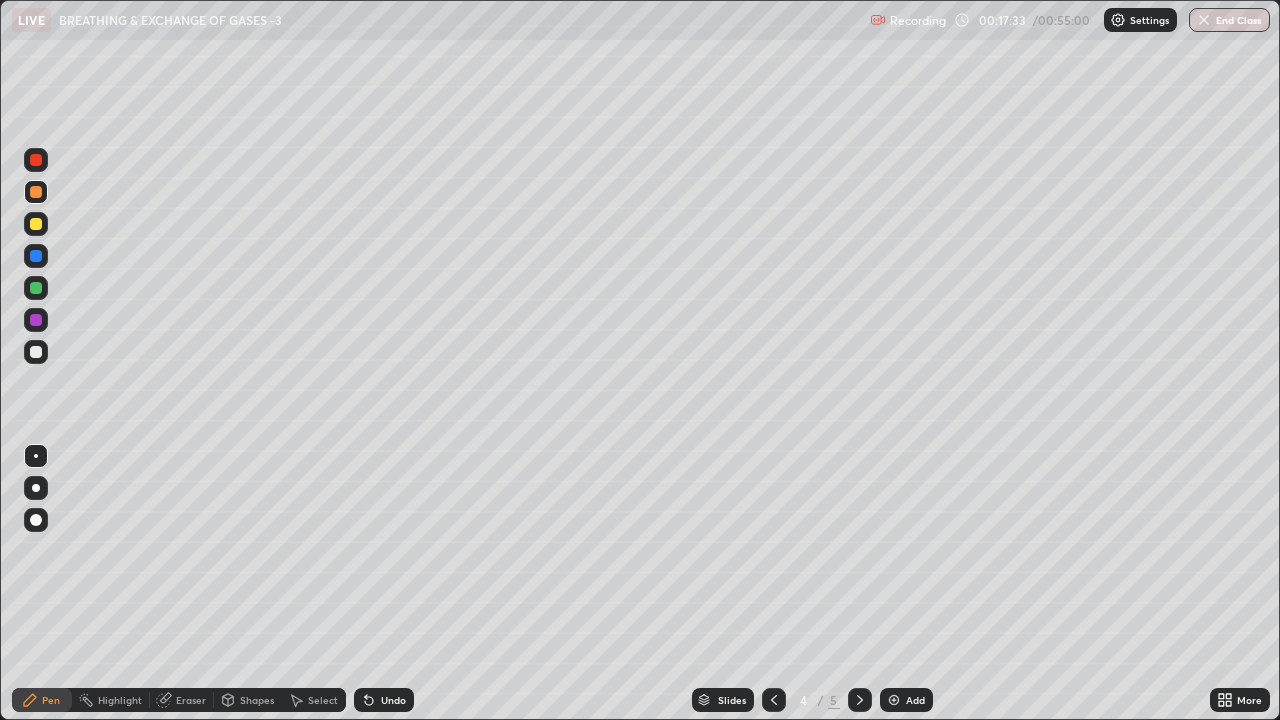 click at bounding box center [36, 488] 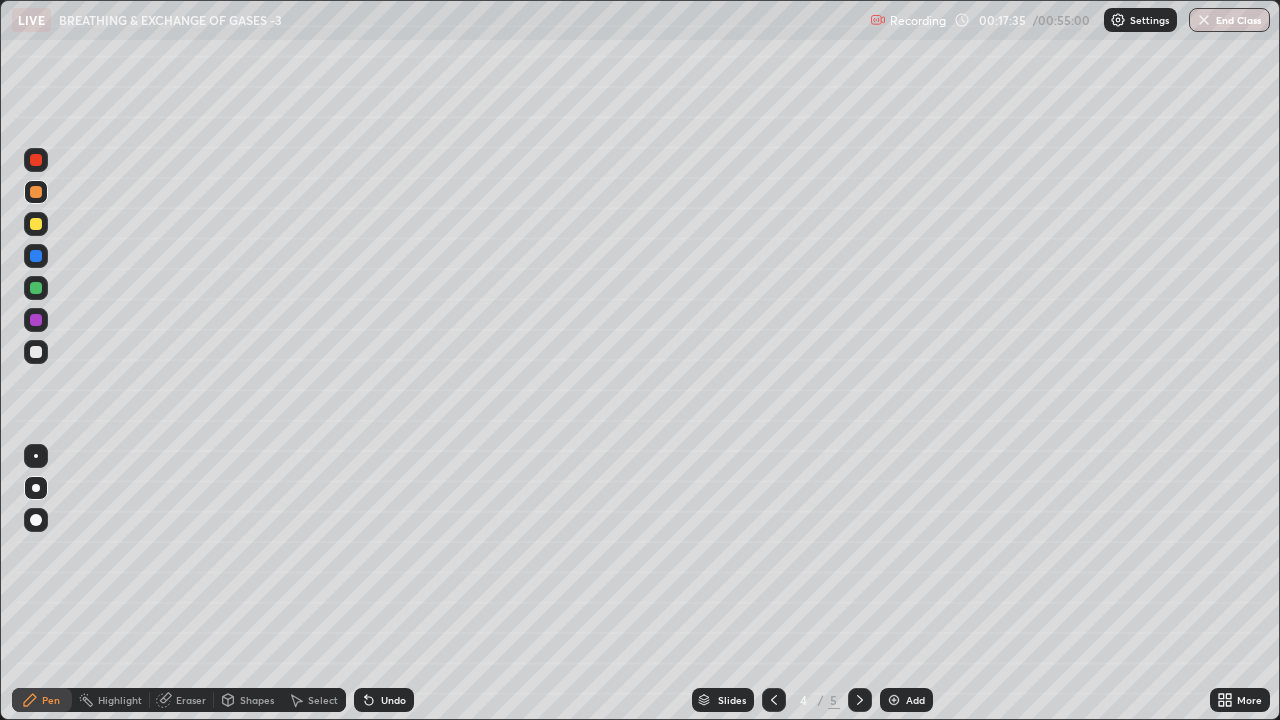click on "Highlight" at bounding box center (111, 700) 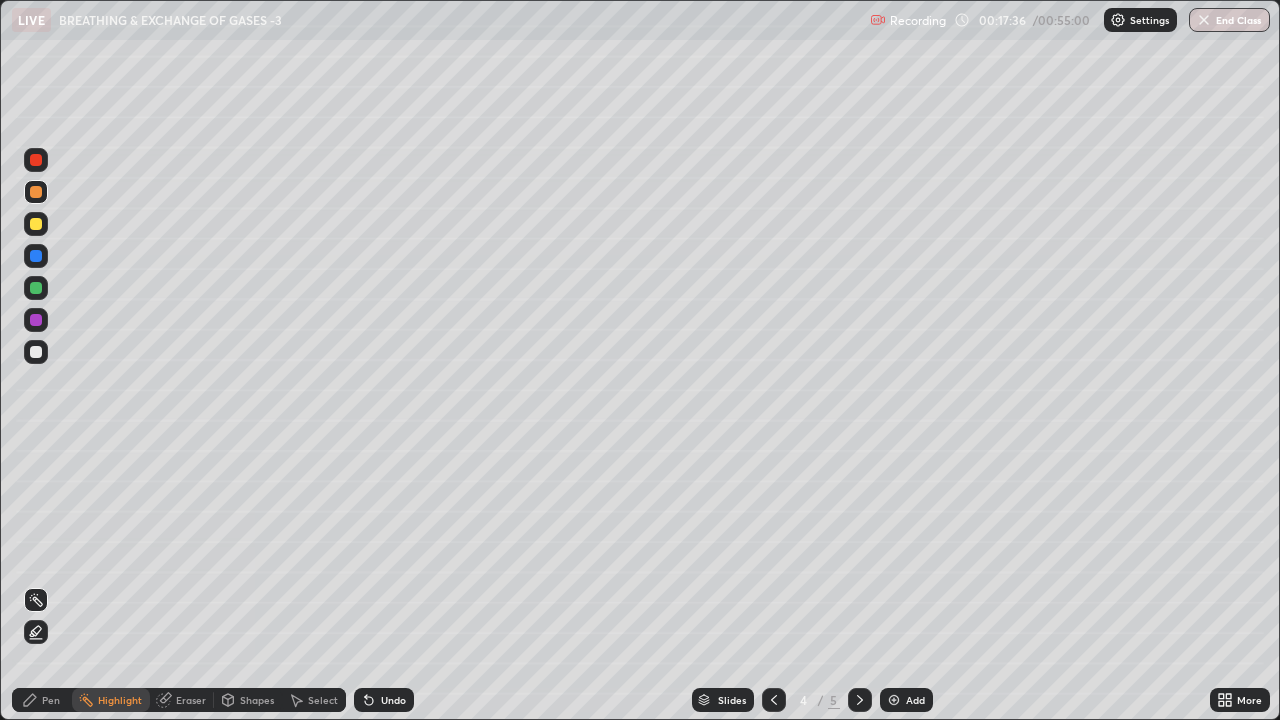 click at bounding box center [36, 352] 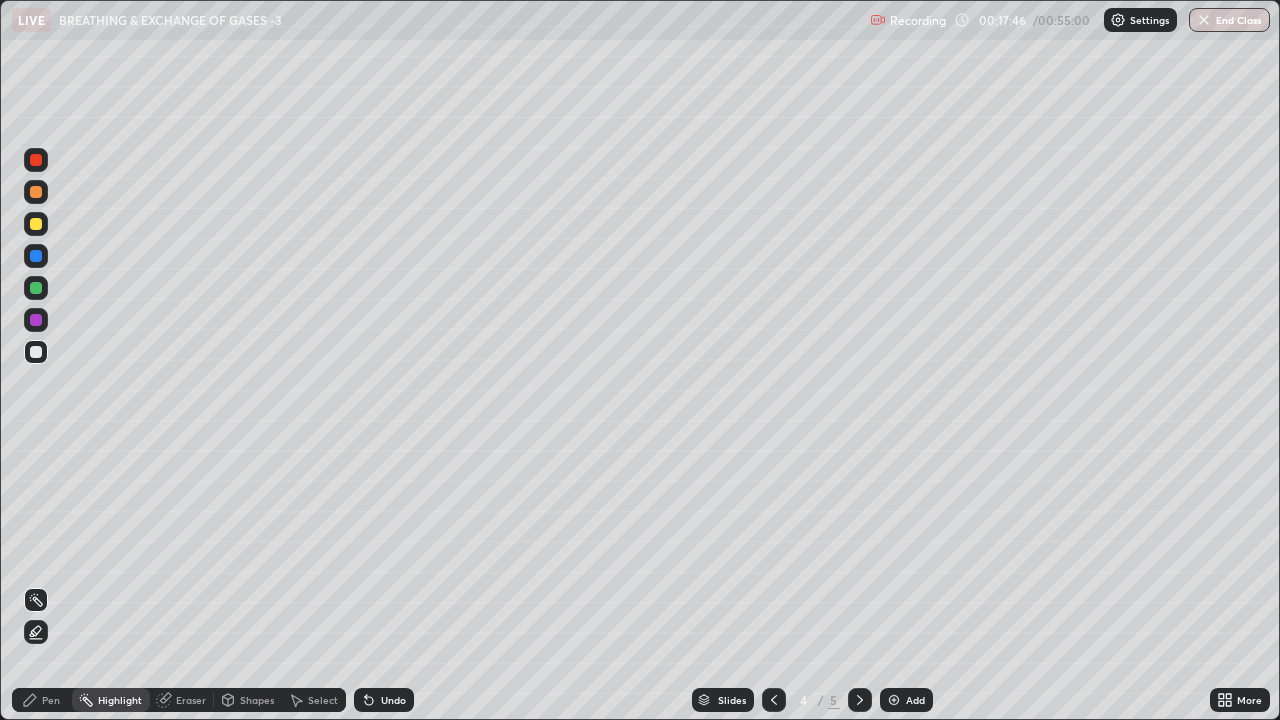 click at bounding box center (36, 288) 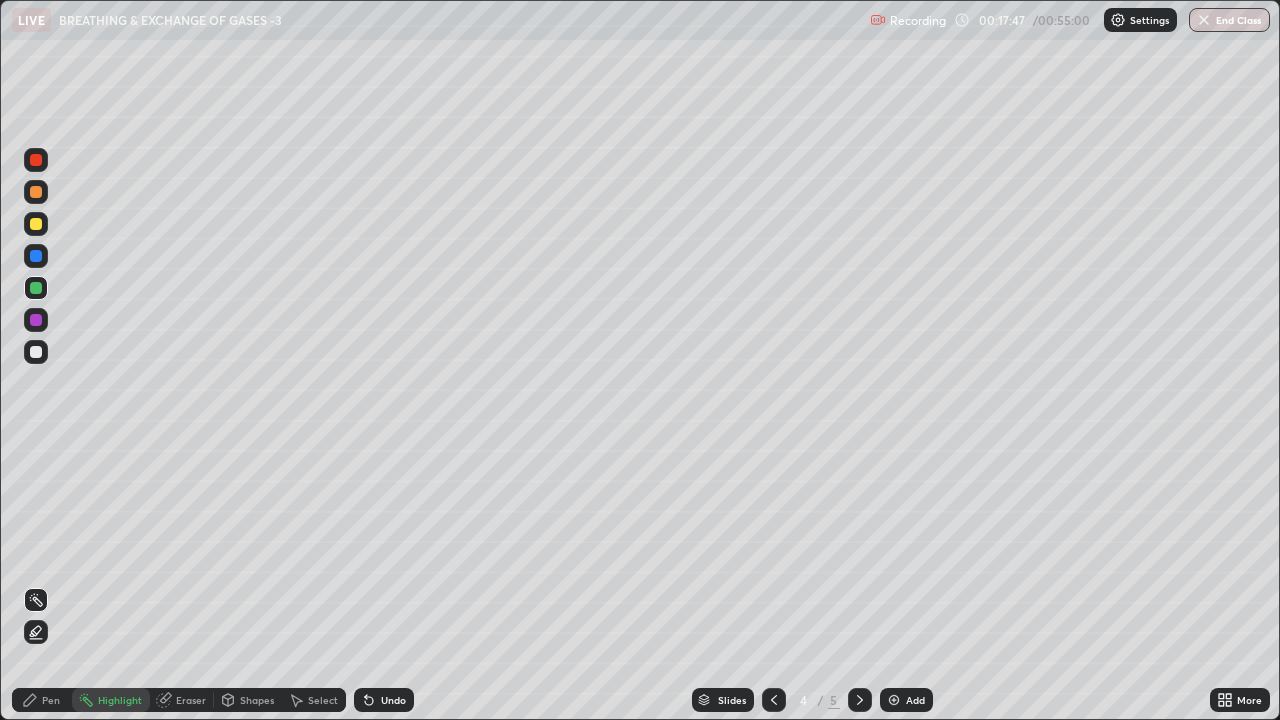 click at bounding box center (36, 224) 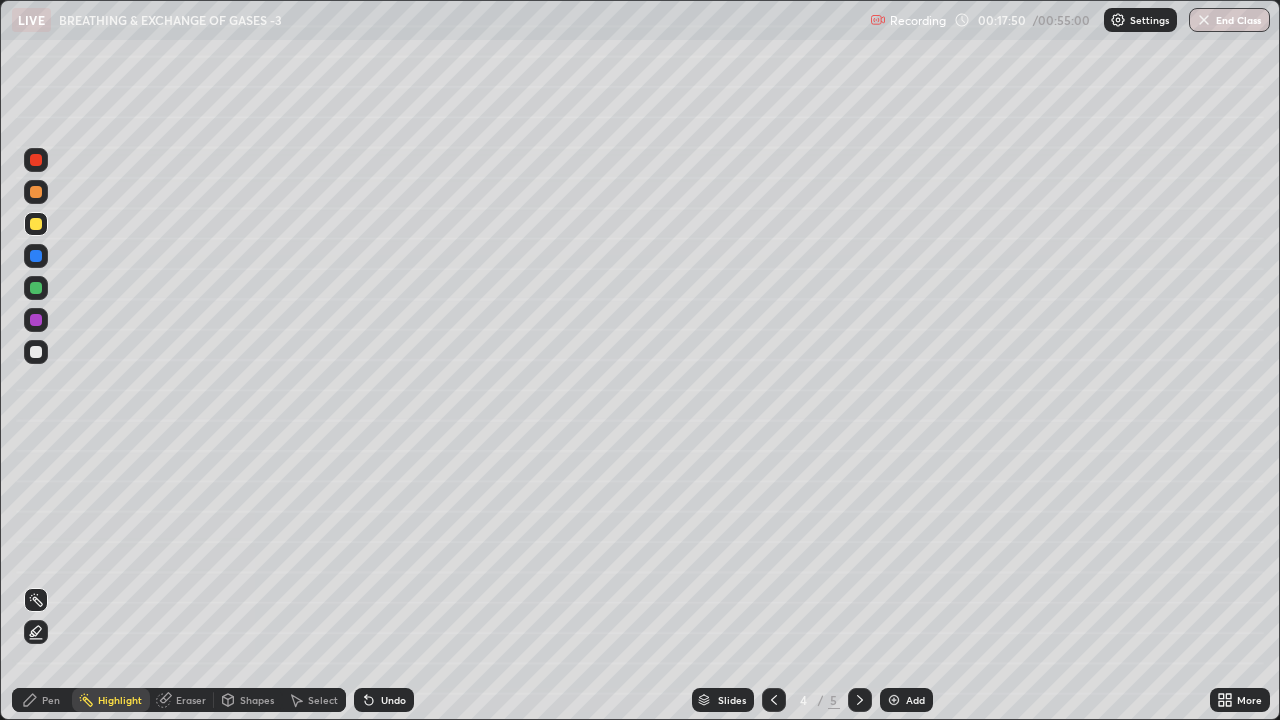 click on "Undo" at bounding box center [393, 700] 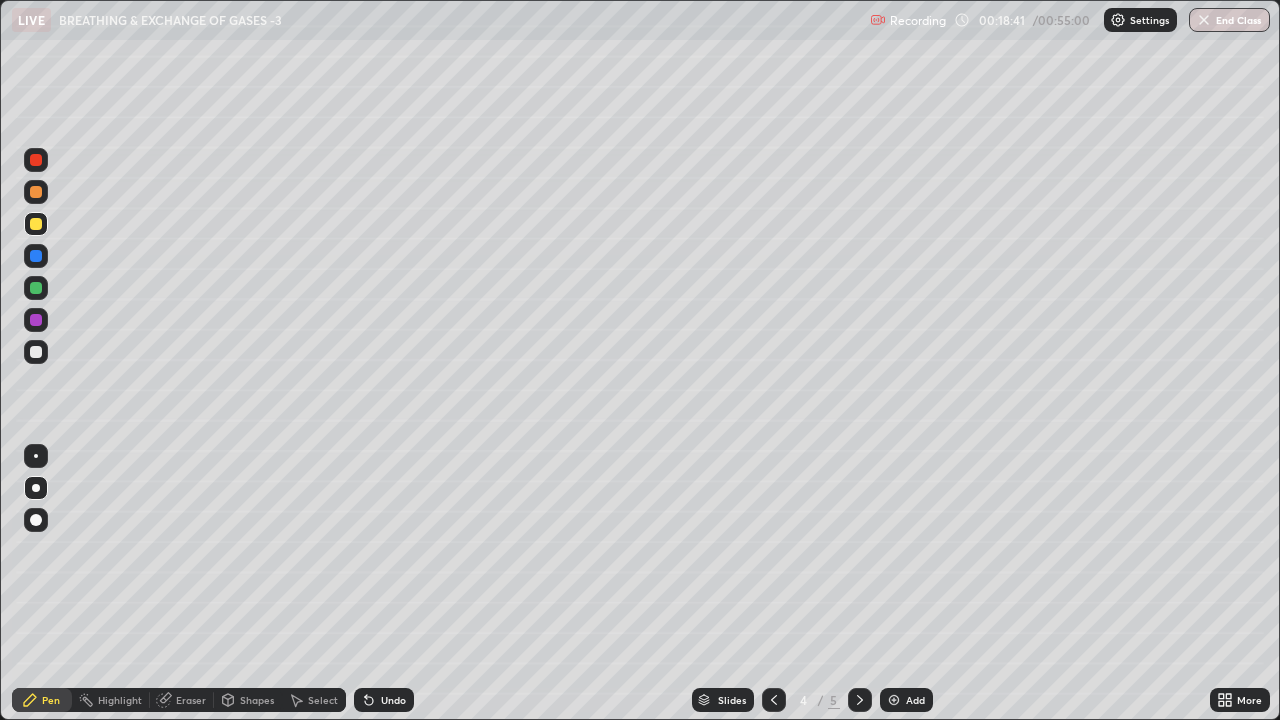 click 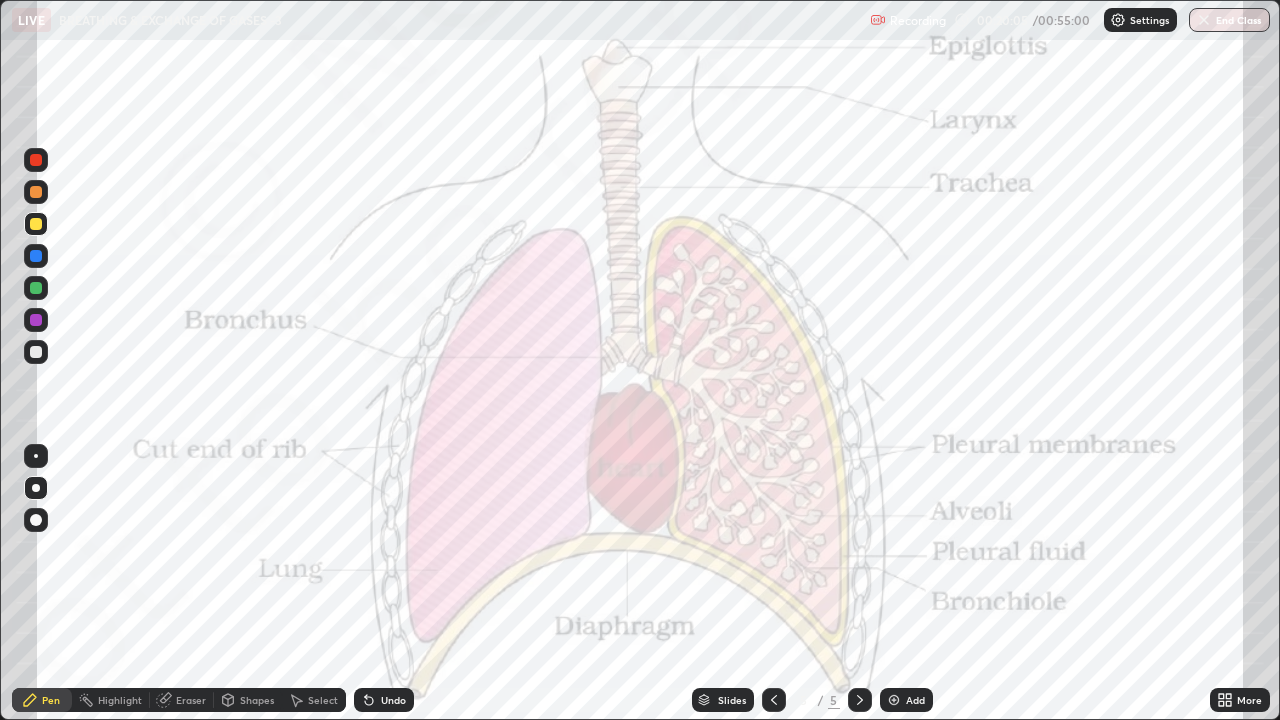 click at bounding box center [894, 700] 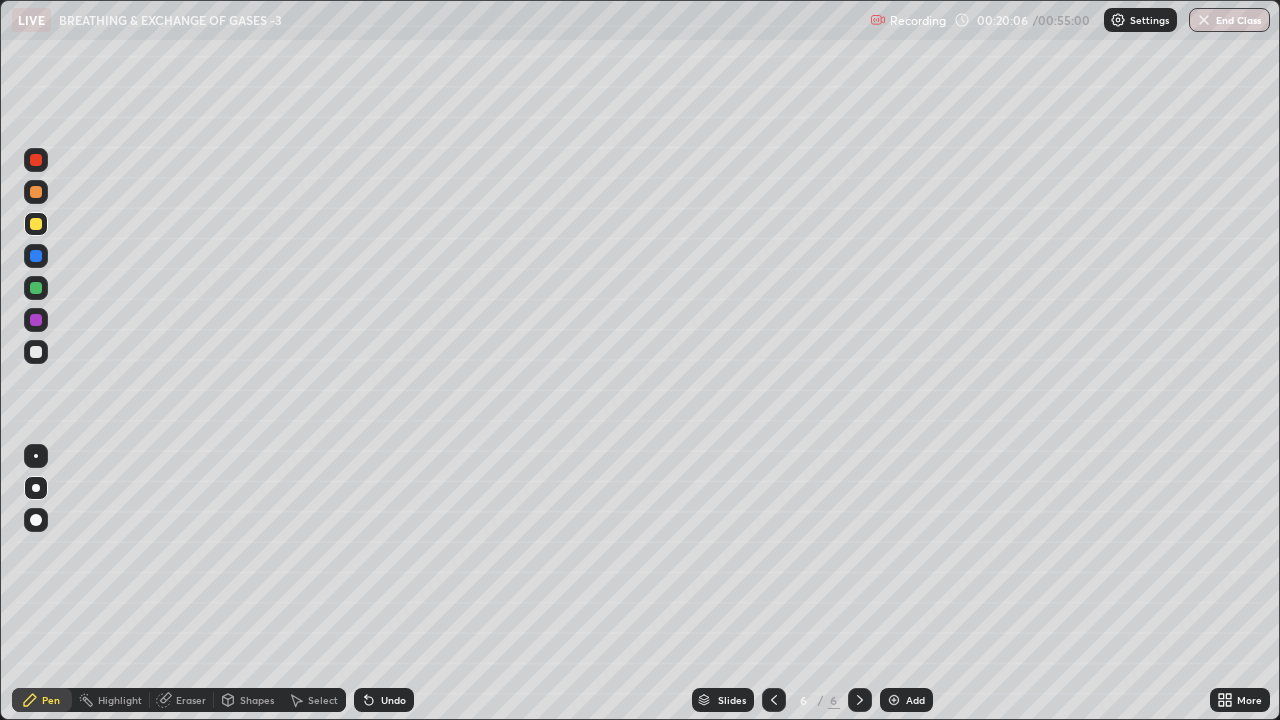 click at bounding box center (36, 456) 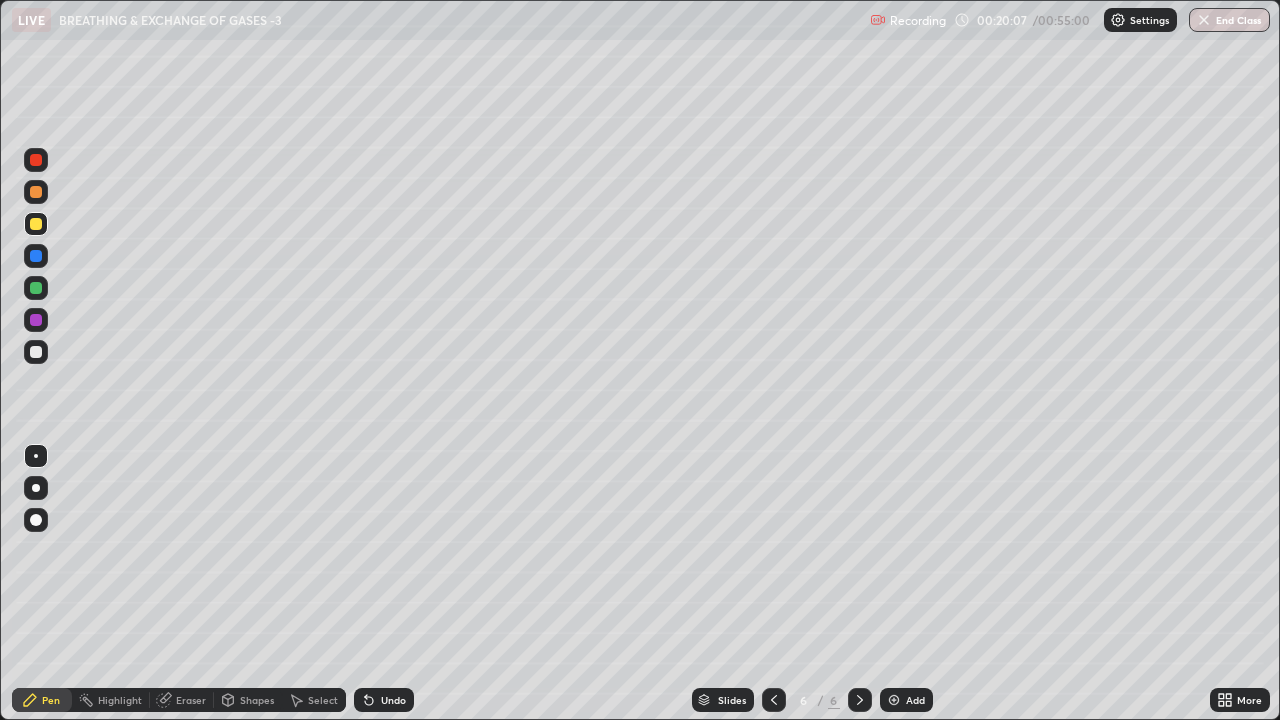 click at bounding box center (36, 352) 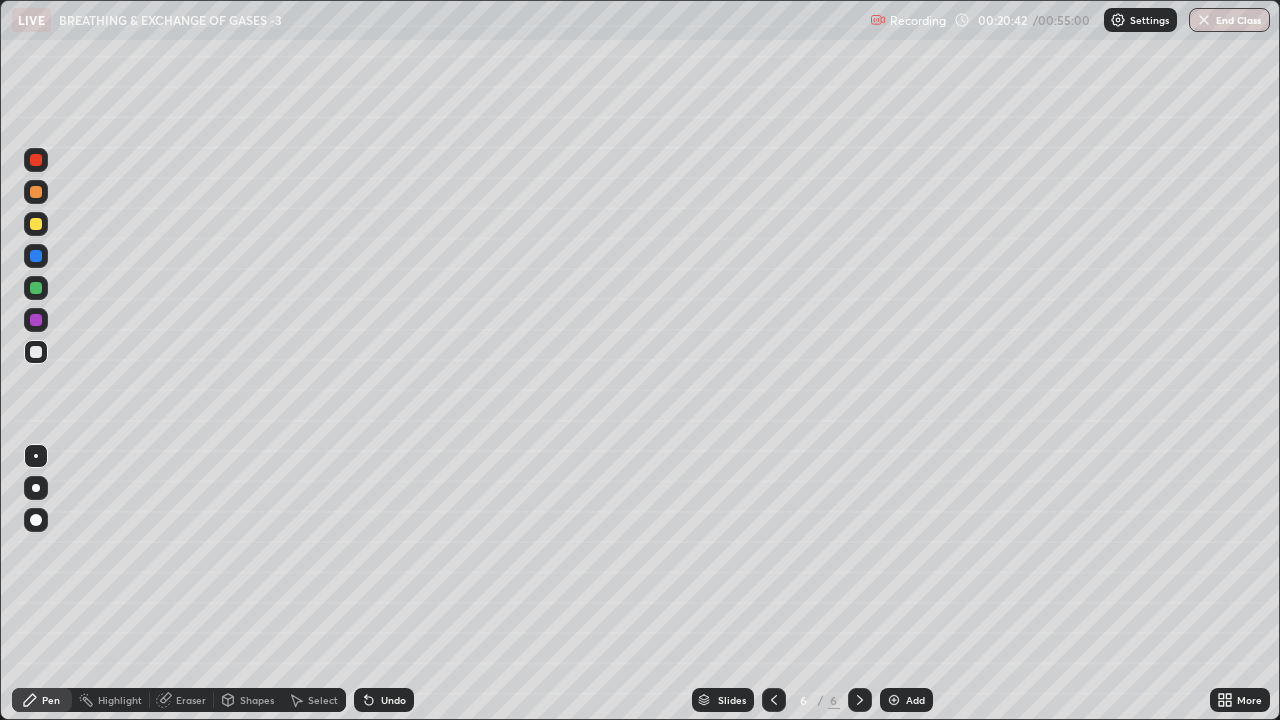 click on "Eraser" at bounding box center [191, 700] 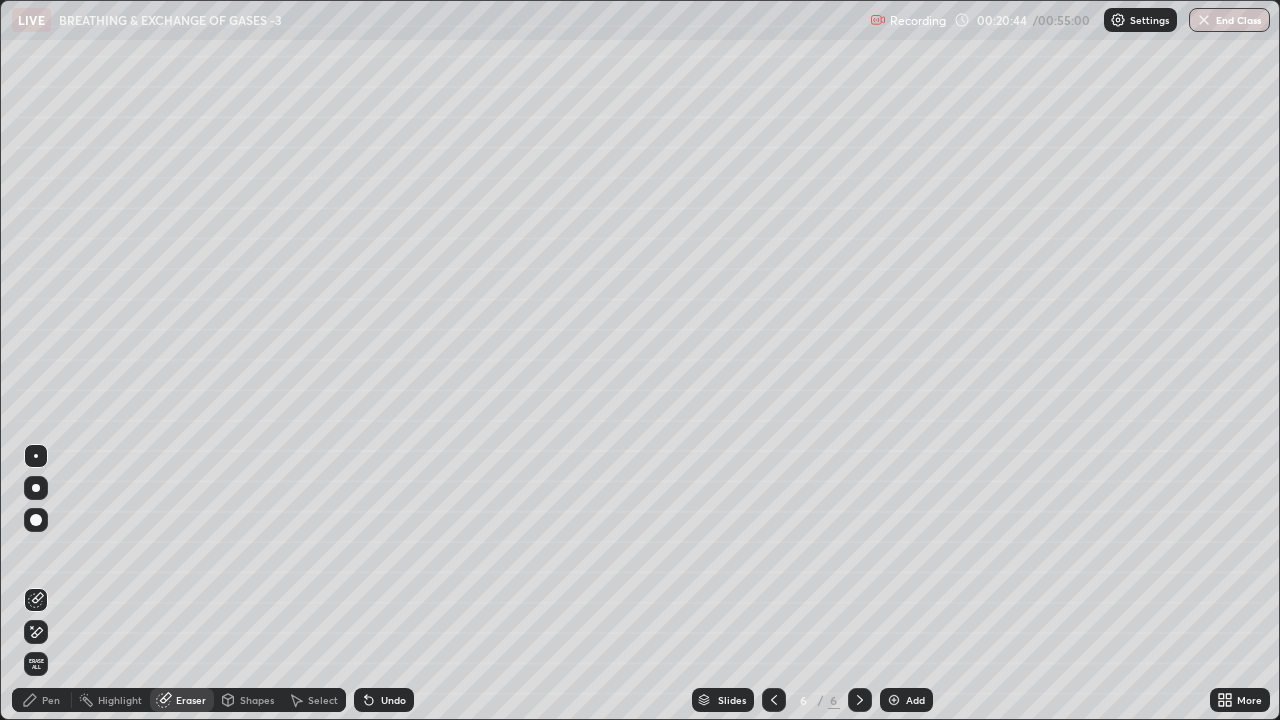 click on "Pen" at bounding box center (42, 700) 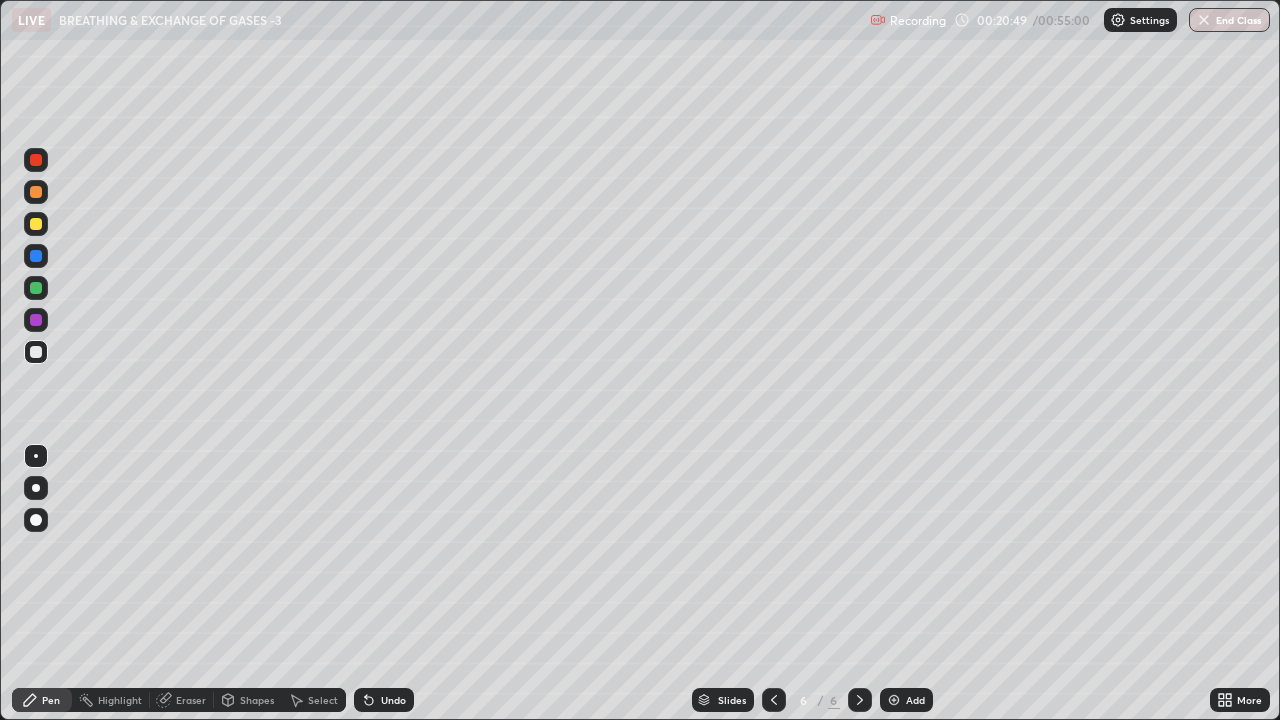 click 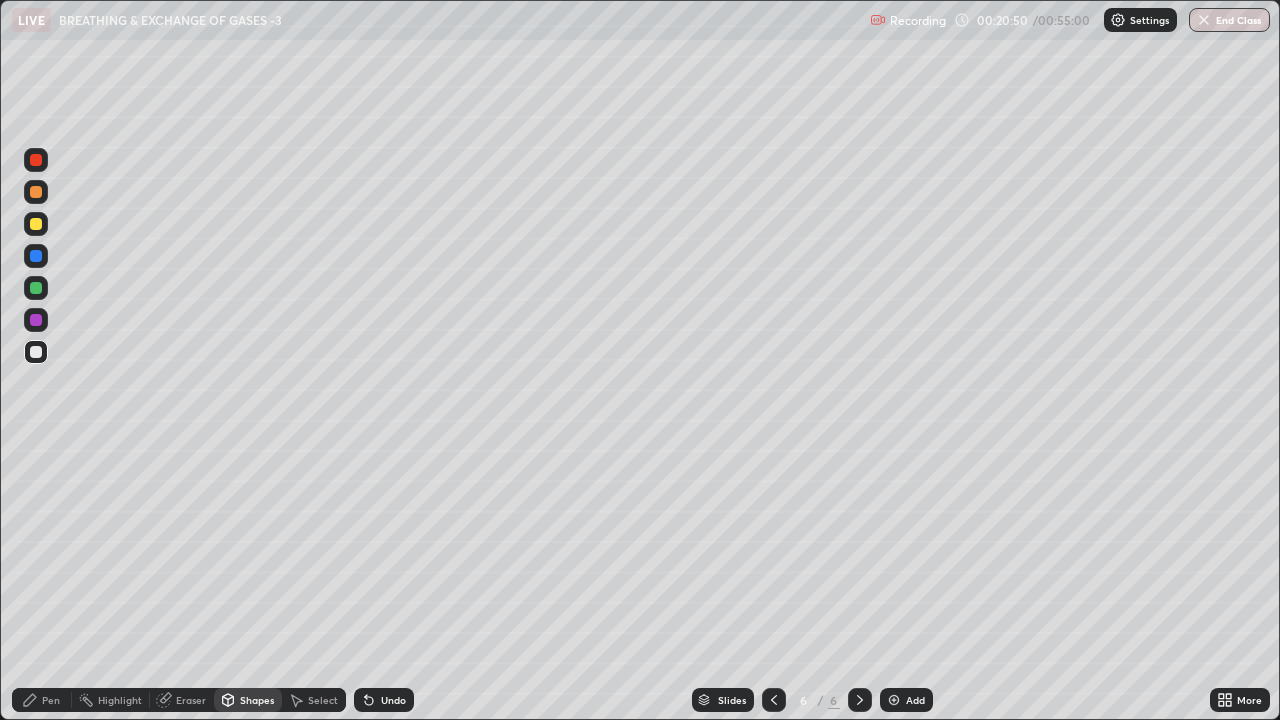click on "Eraser" at bounding box center (191, 700) 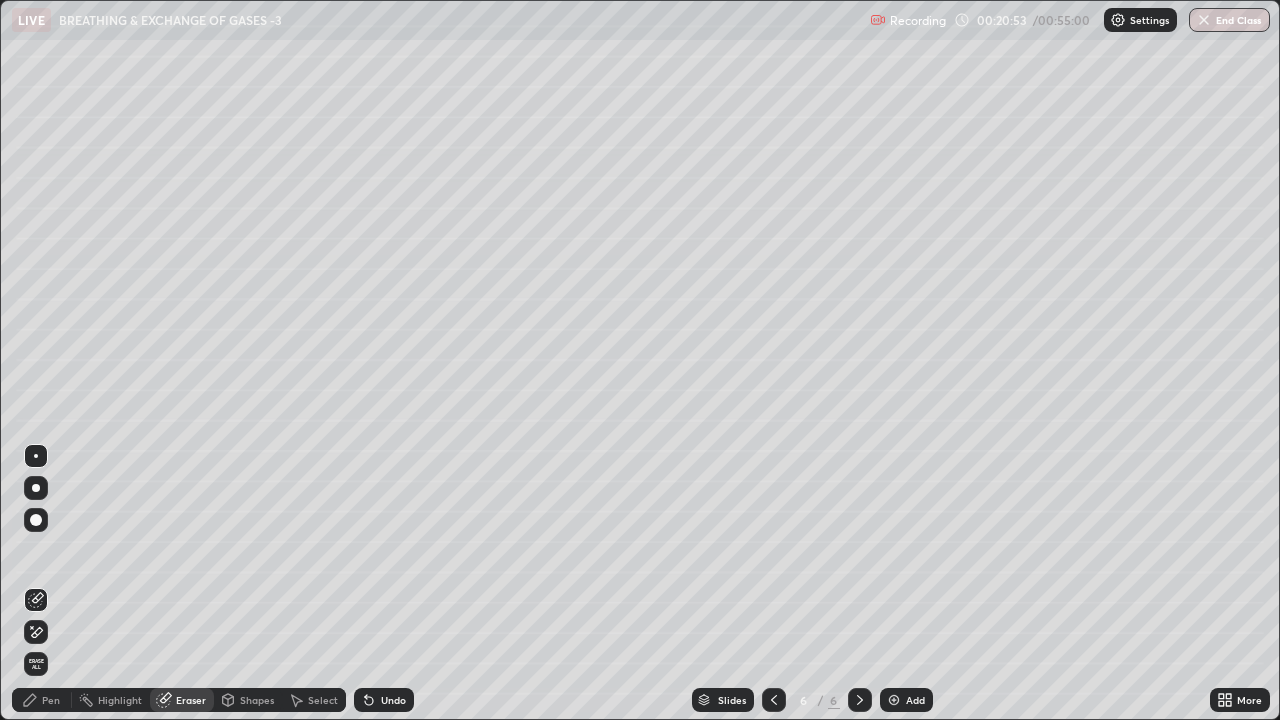 click on "Pen" at bounding box center [51, 700] 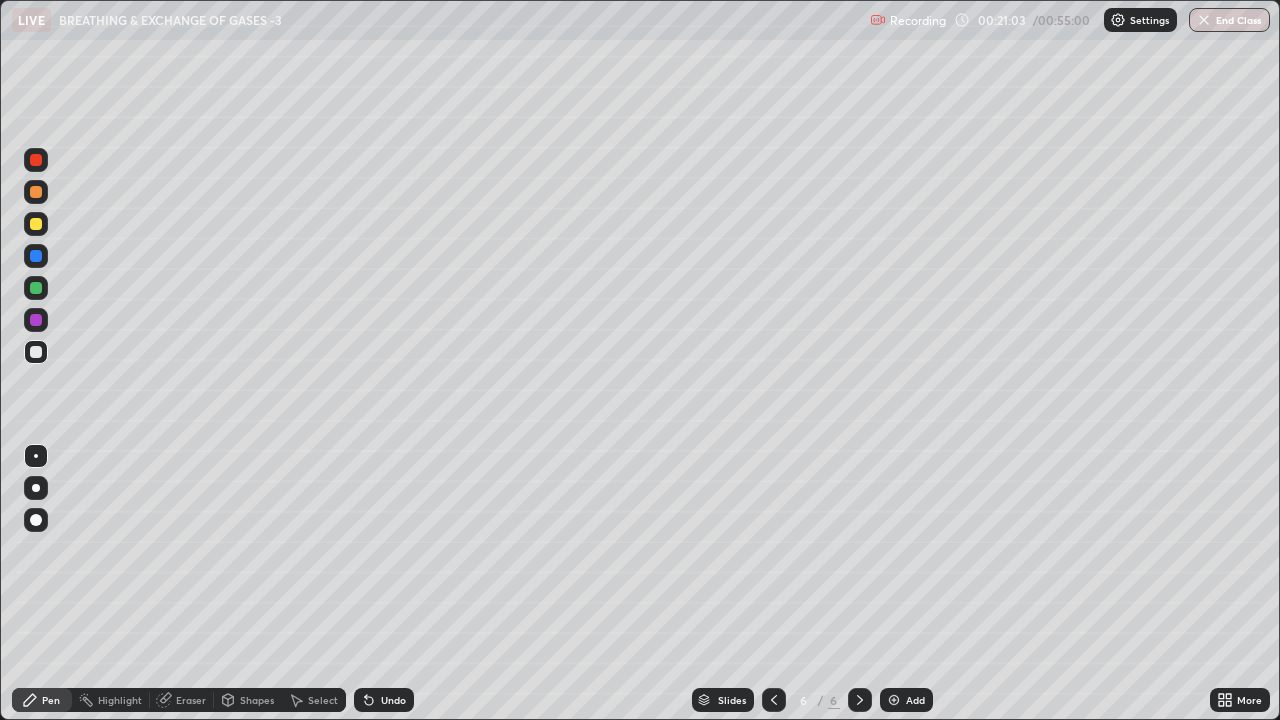 click at bounding box center [36, 520] 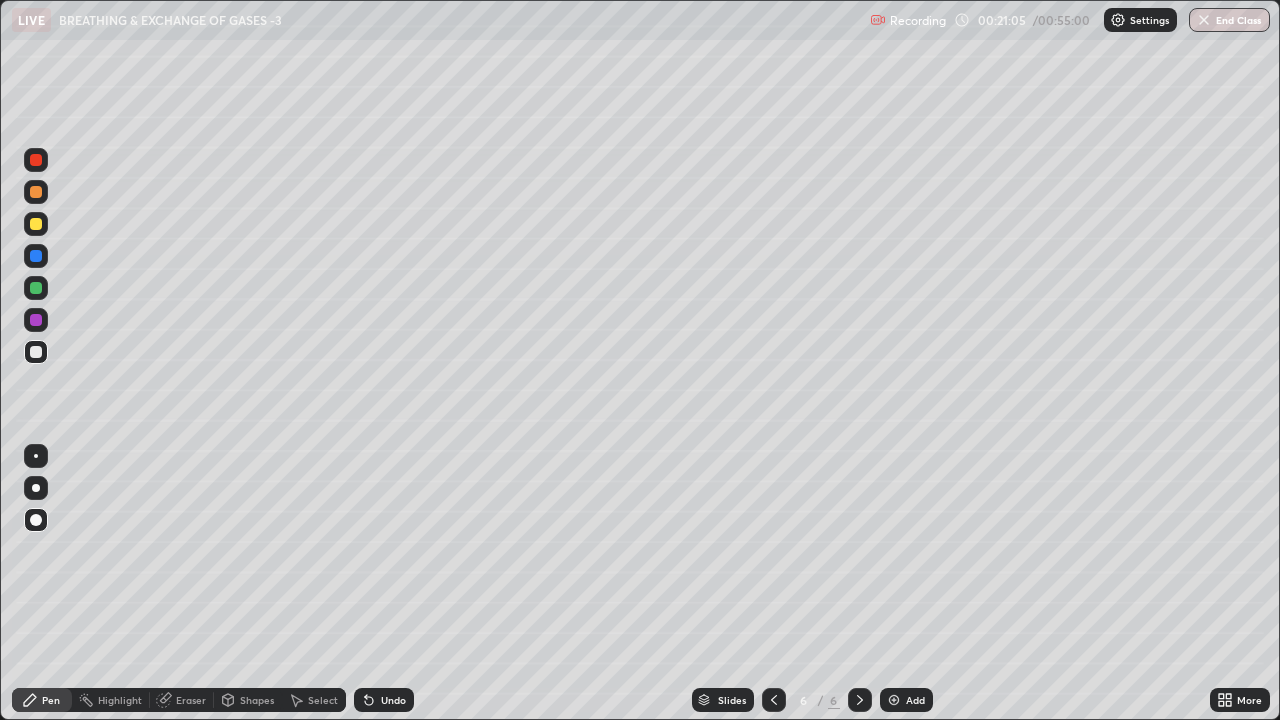 click at bounding box center [36, 288] 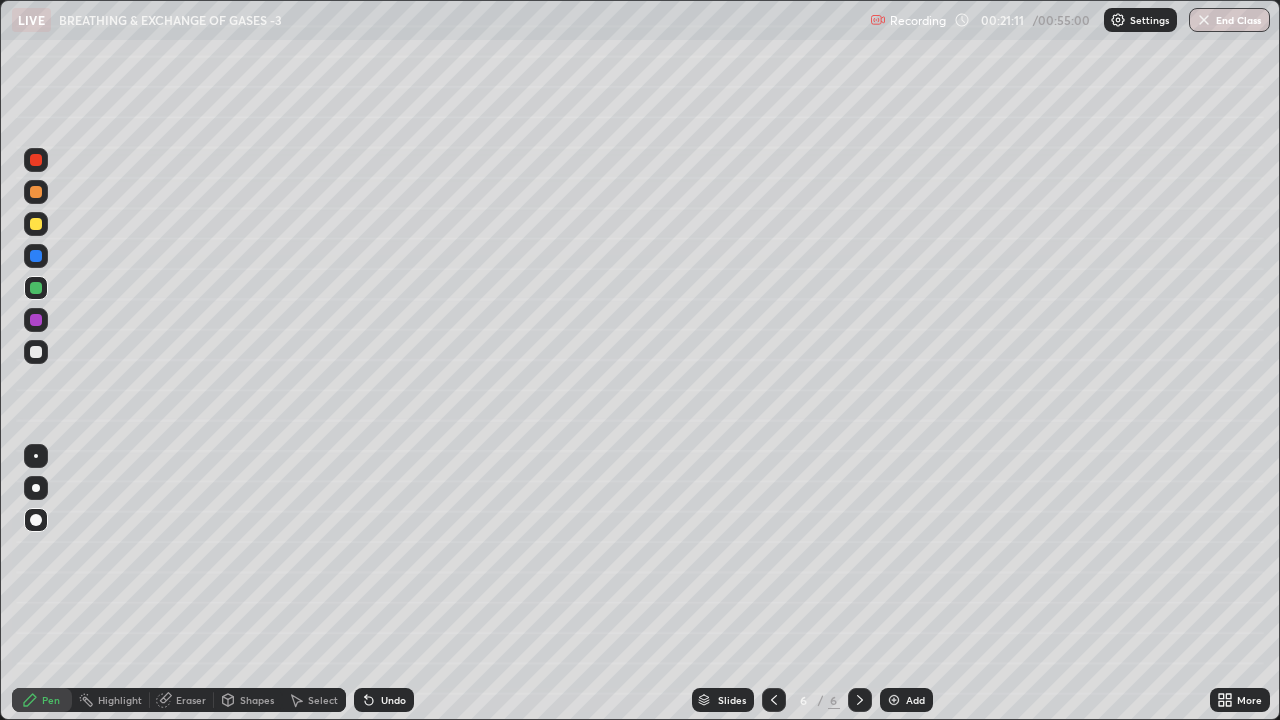 click at bounding box center [36, 520] 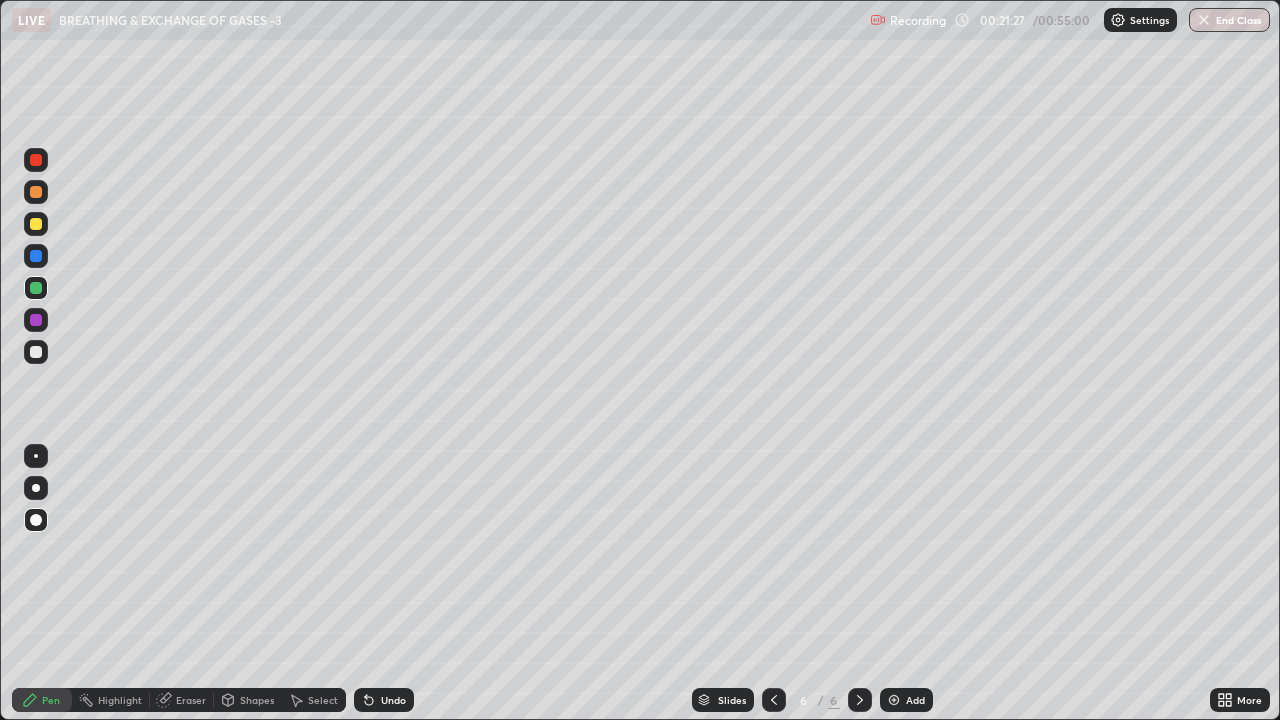 click at bounding box center [36, 192] 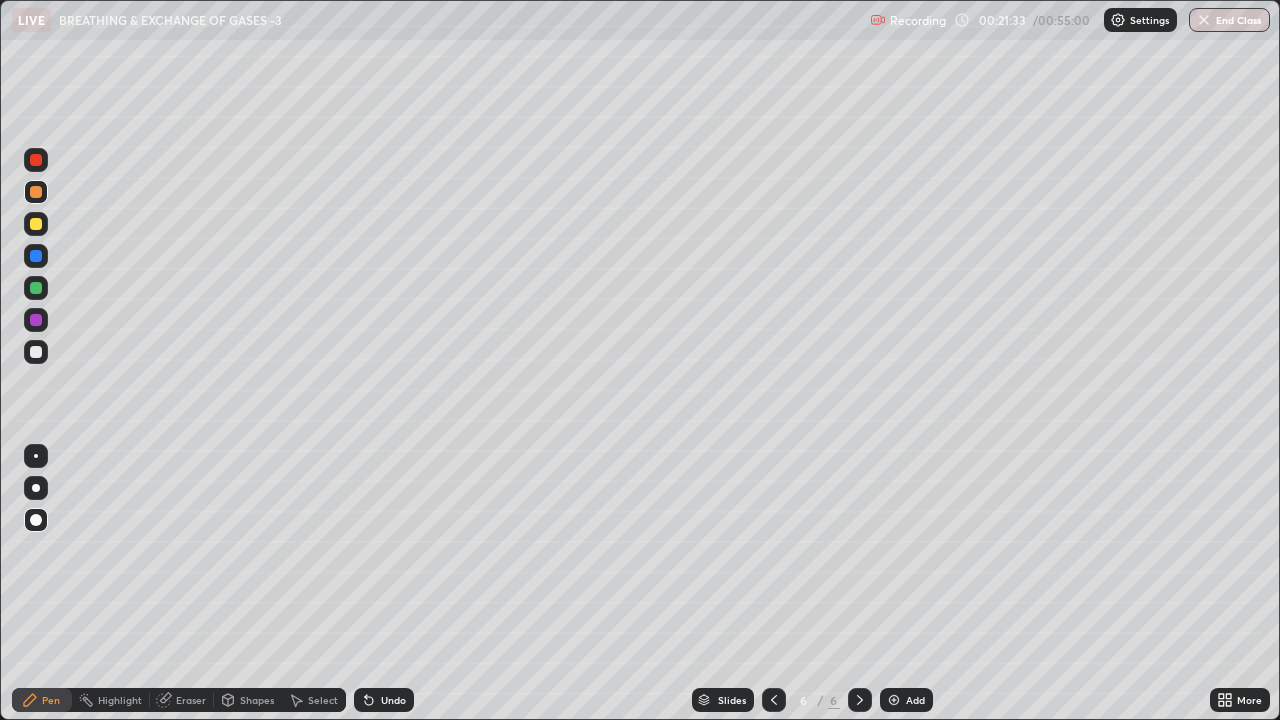 click at bounding box center (36, 352) 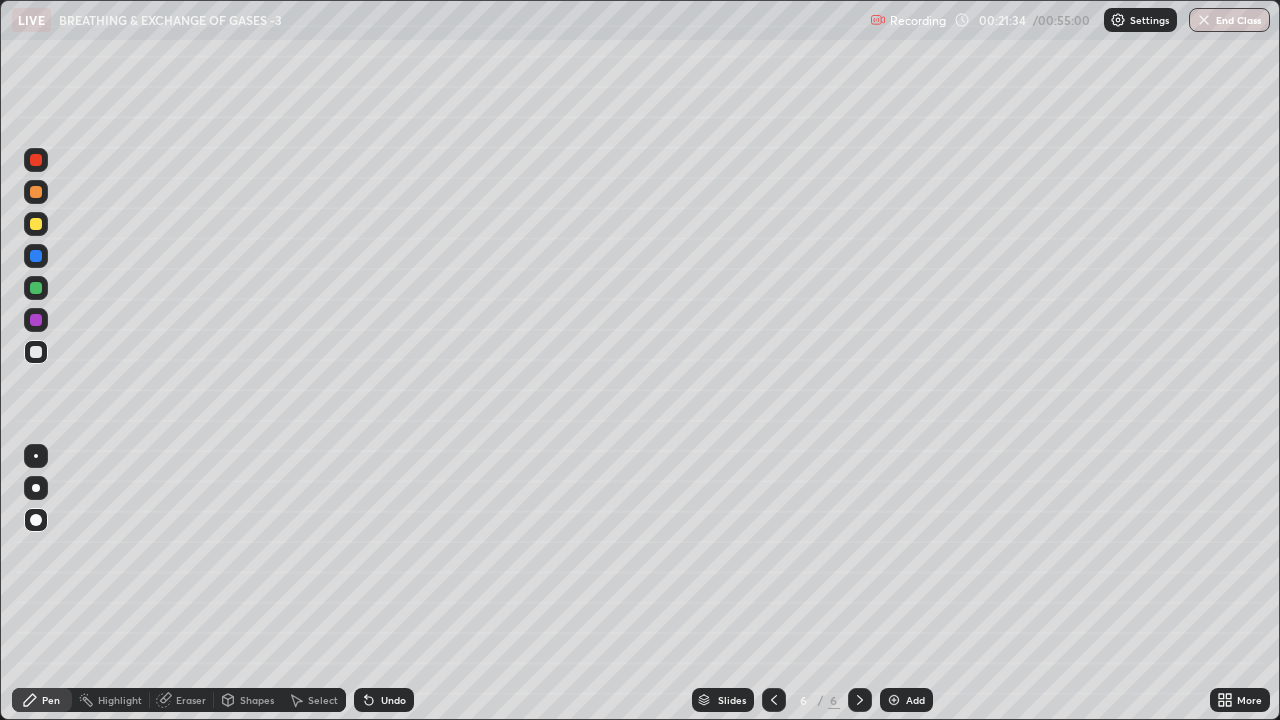 click at bounding box center [36, 456] 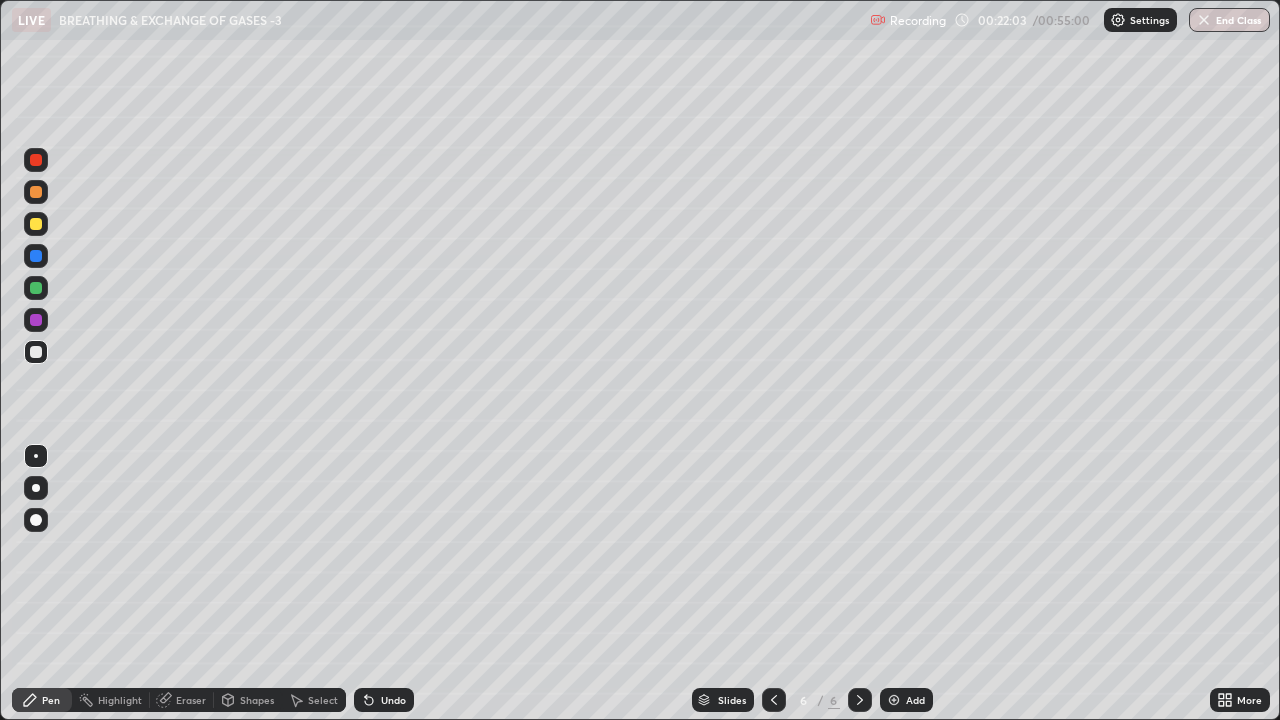 click at bounding box center (36, 256) 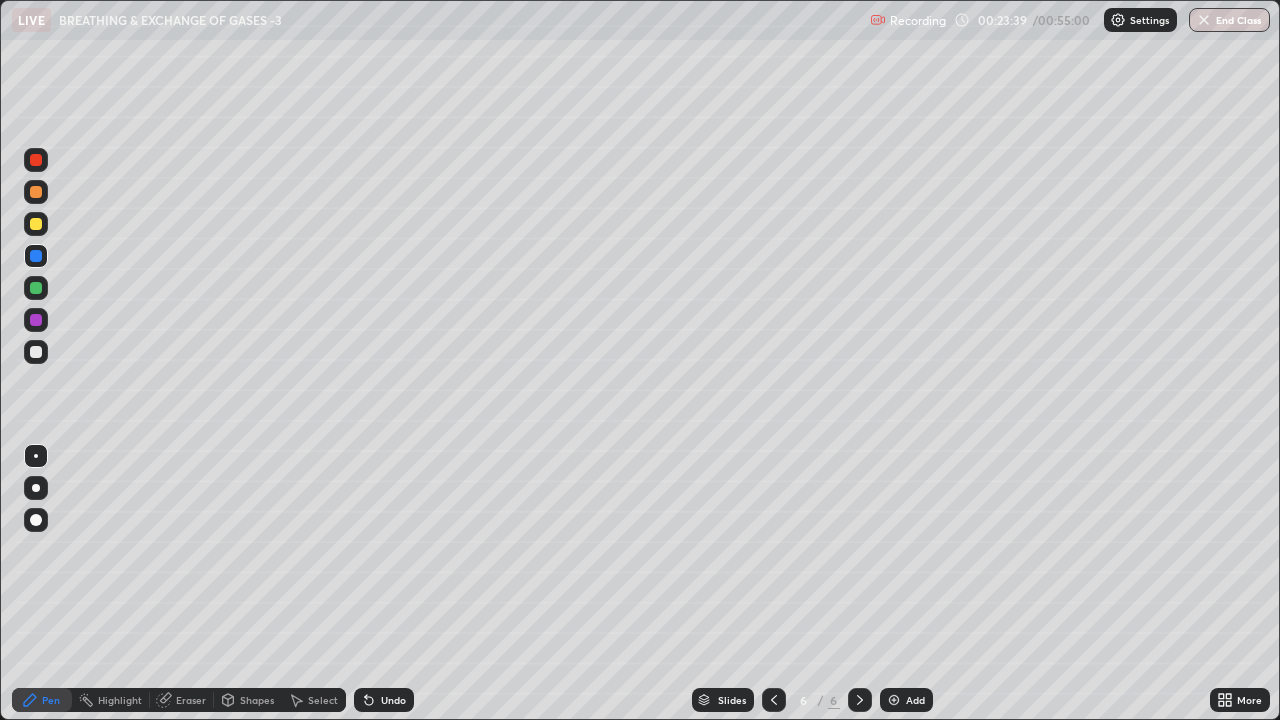click at bounding box center (36, 288) 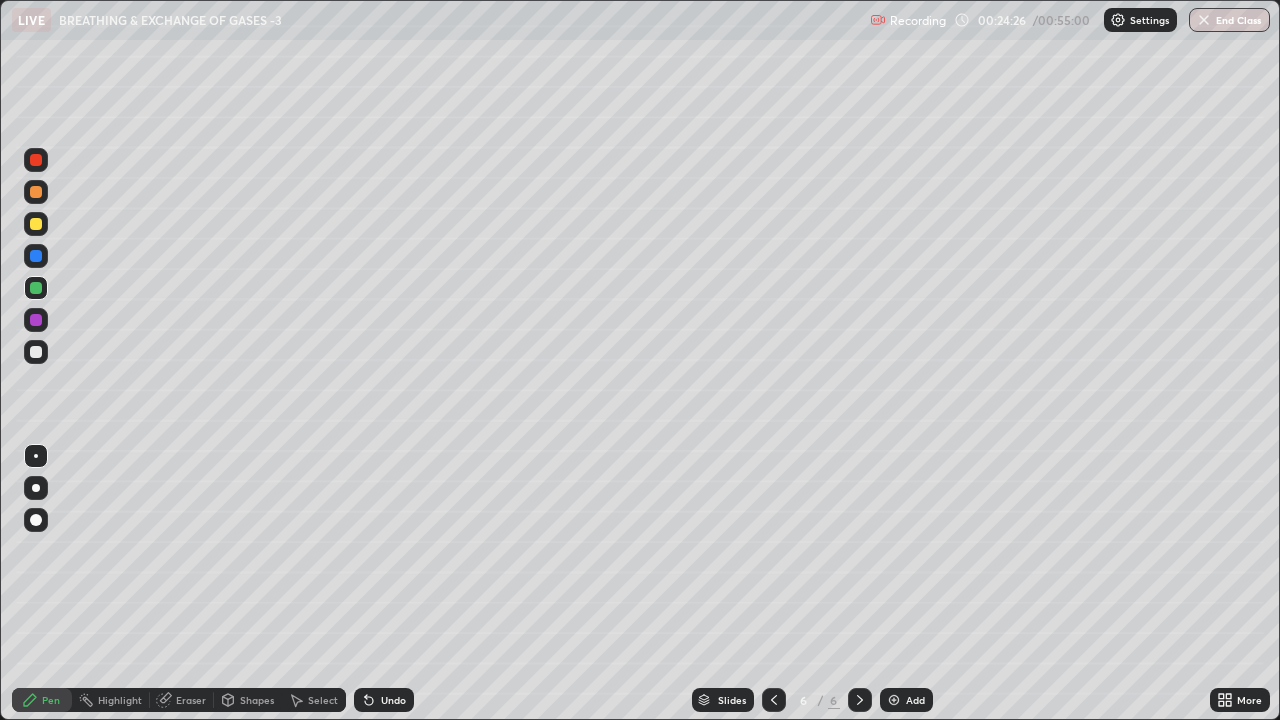 click at bounding box center (774, 700) 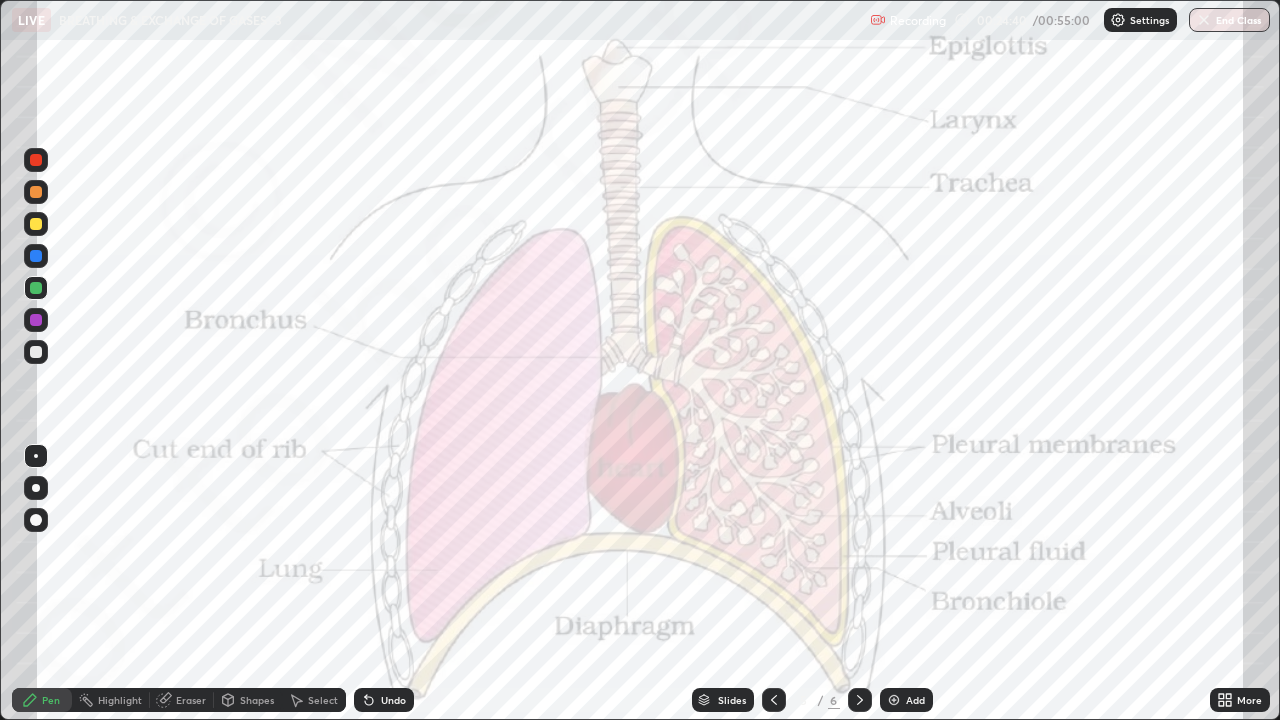 click 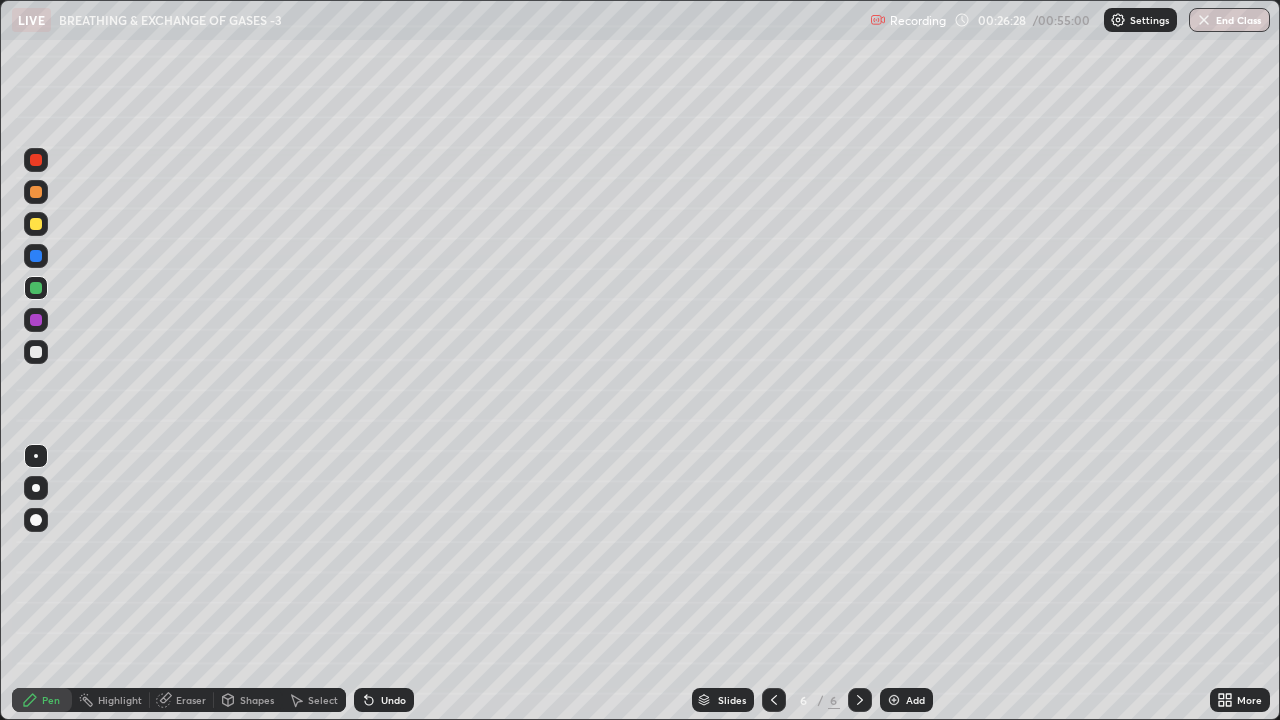 click at bounding box center (36, 320) 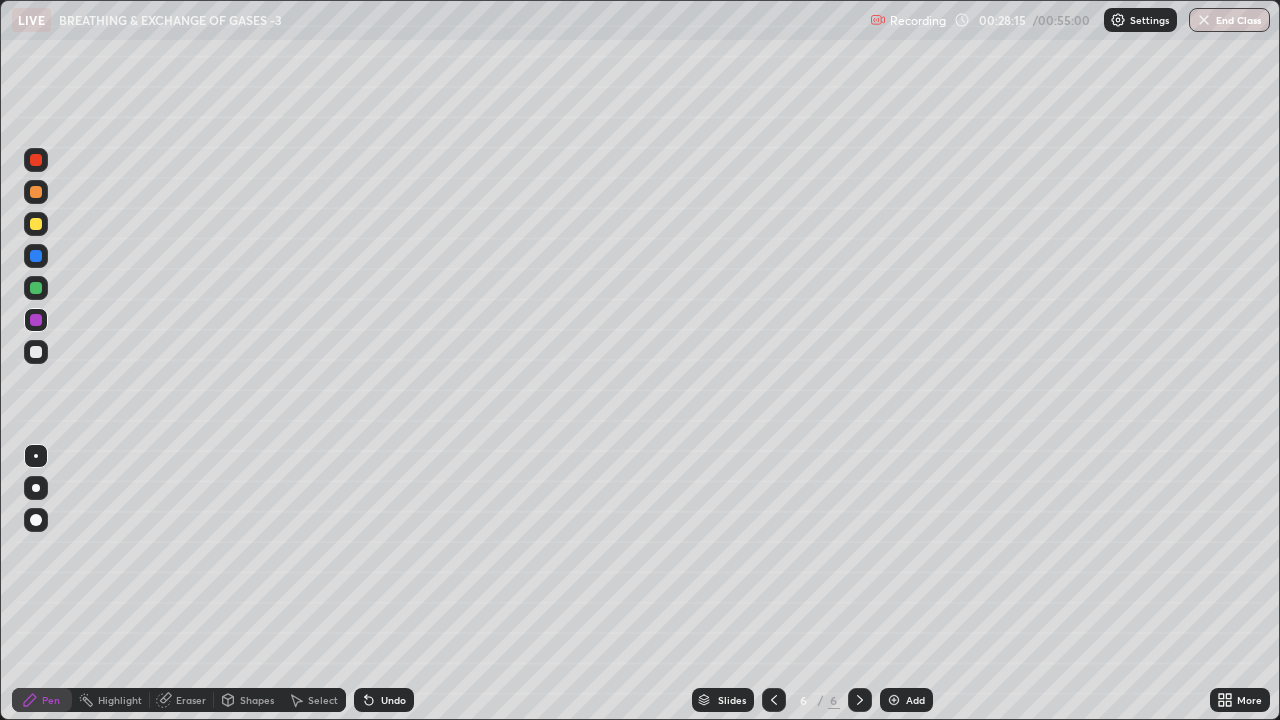 click at bounding box center [36, 352] 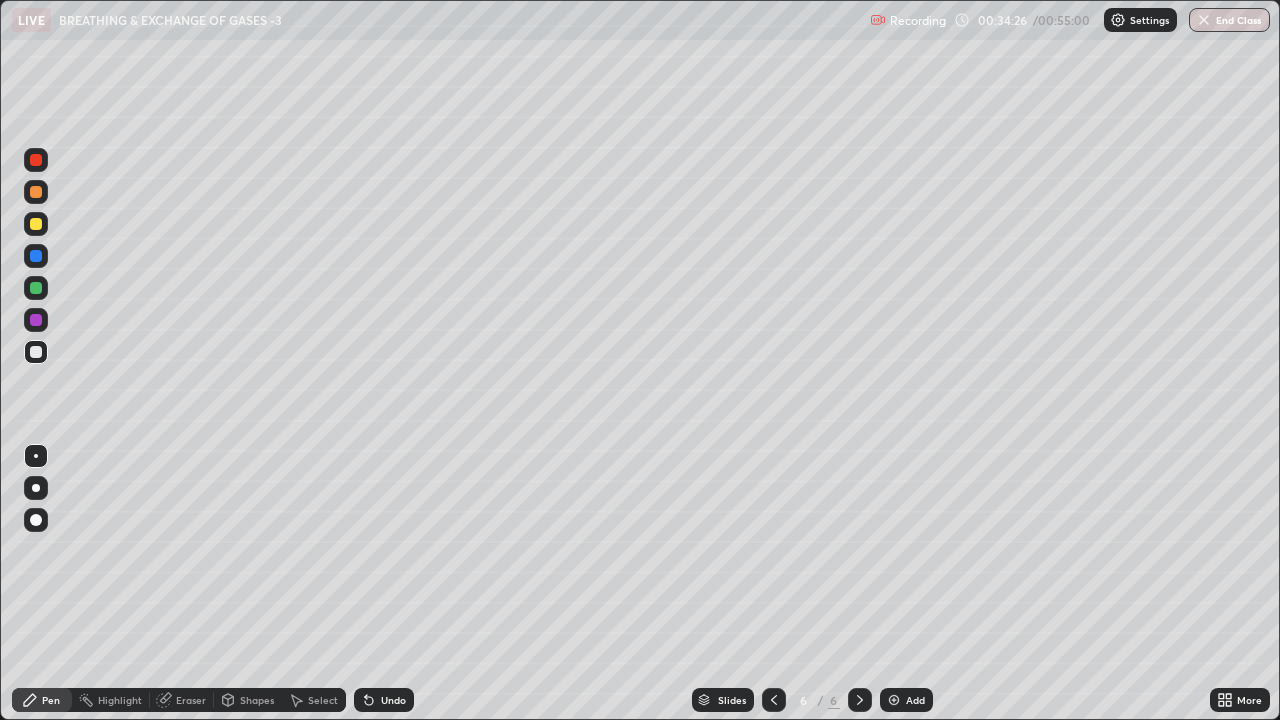 click at bounding box center (894, 700) 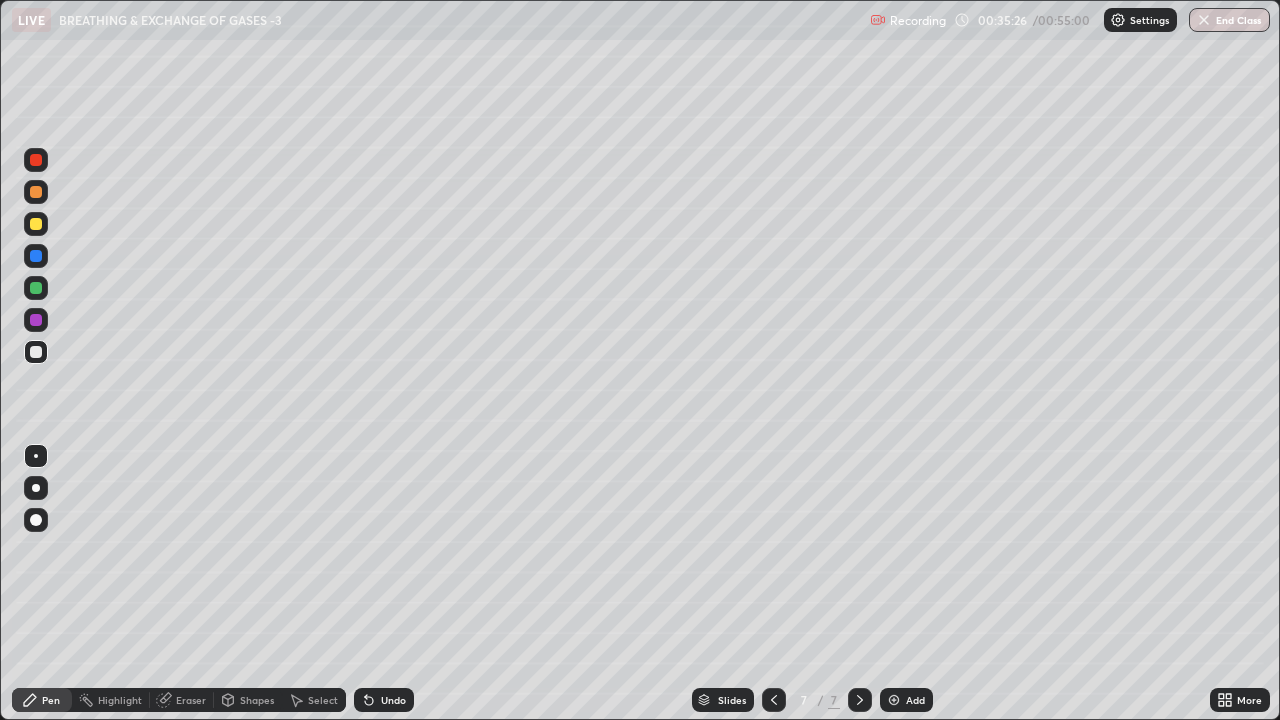 click at bounding box center (36, 320) 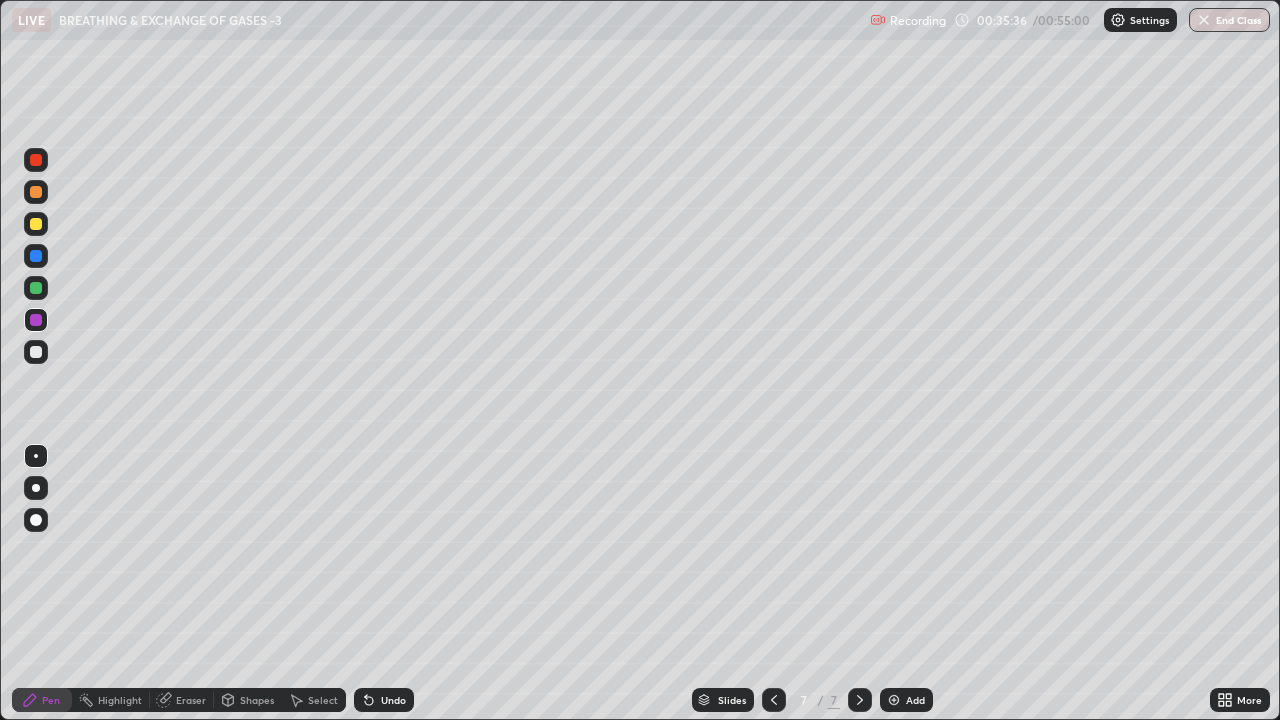 click at bounding box center [36, 288] 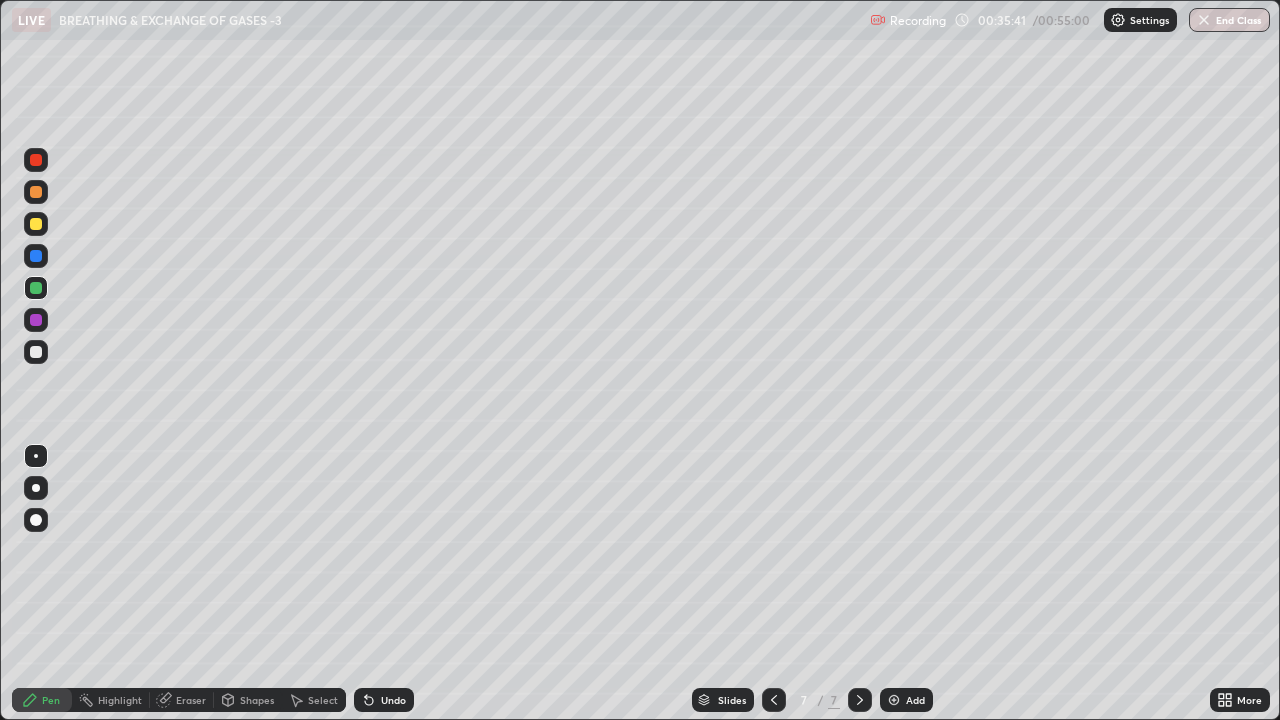 click at bounding box center [36, 456] 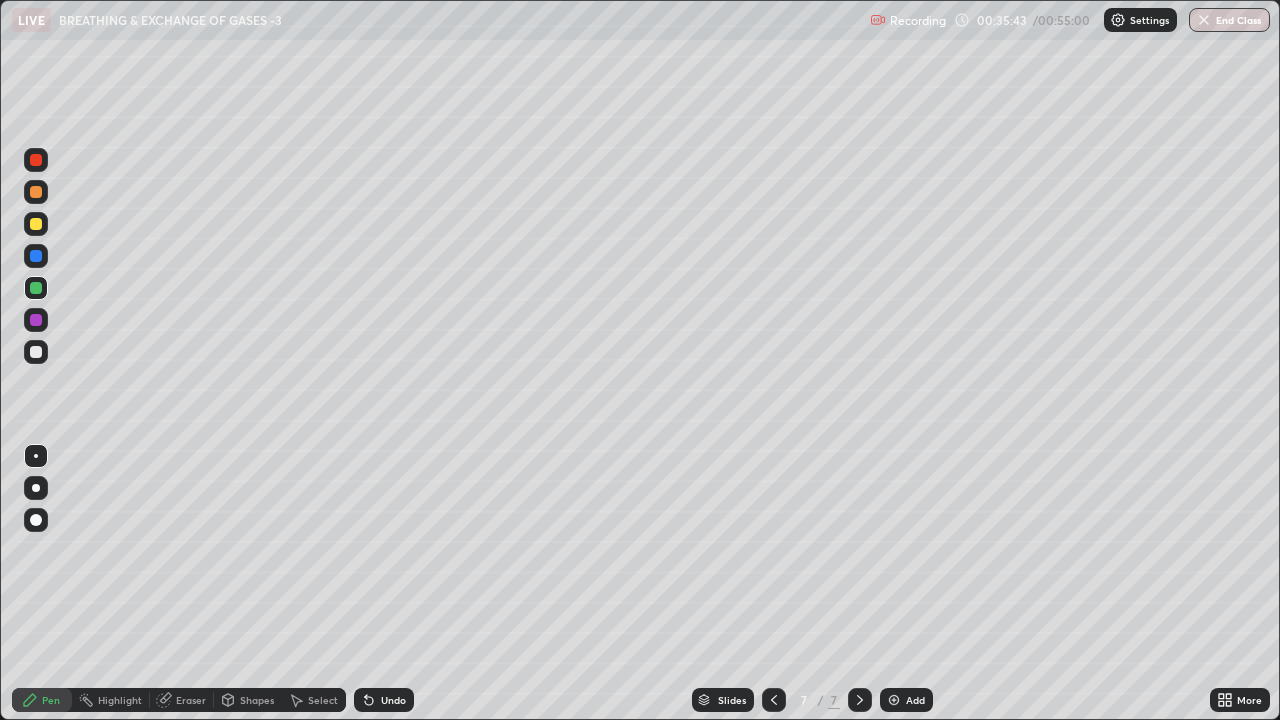 click 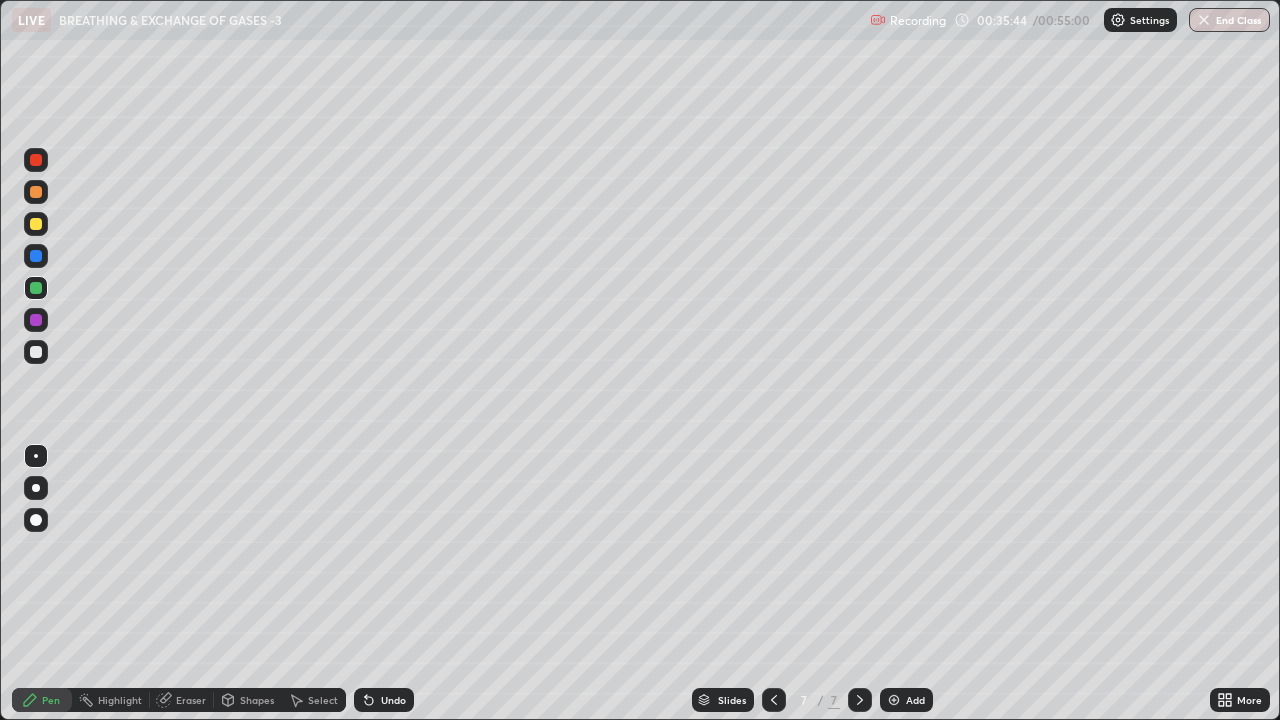 click 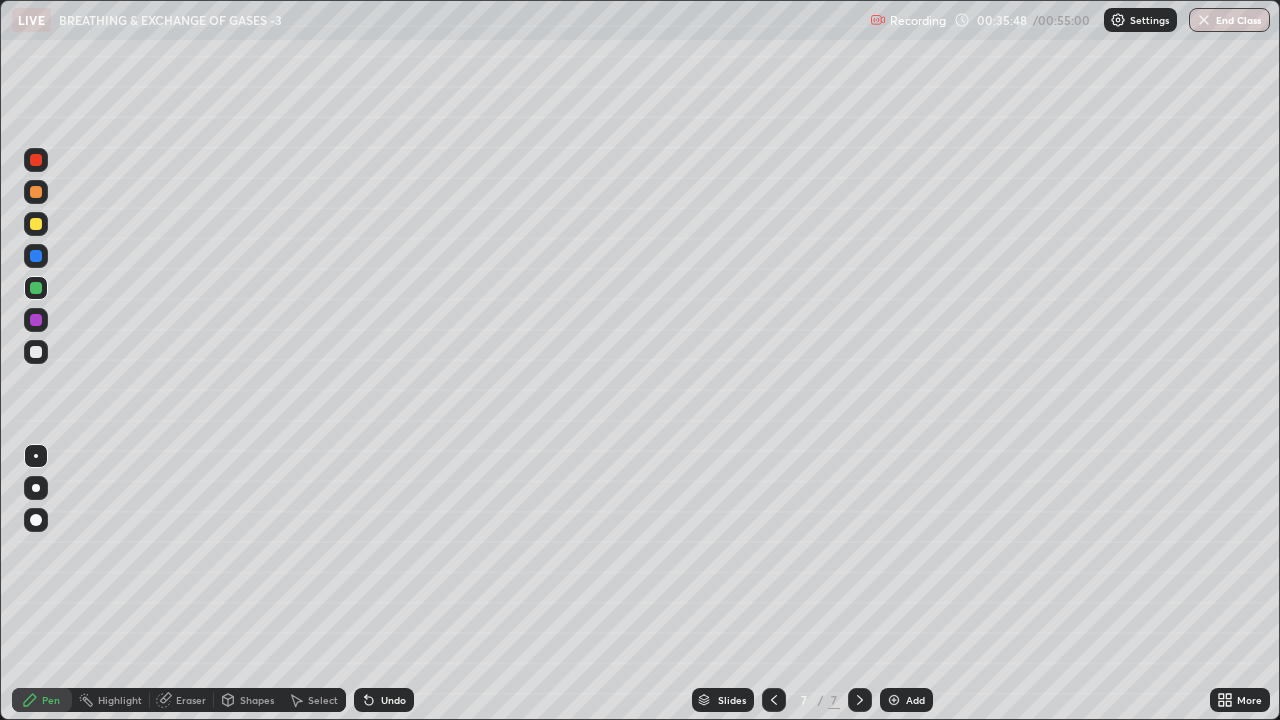 click 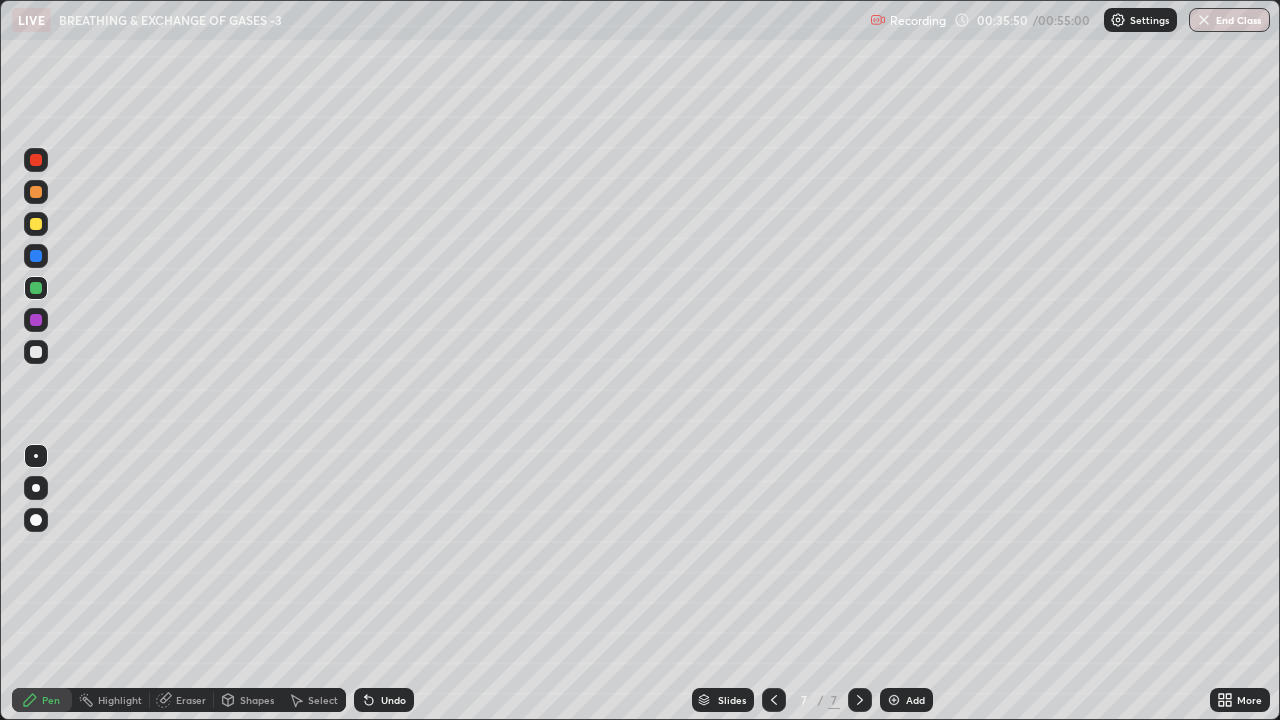 click at bounding box center (36, 352) 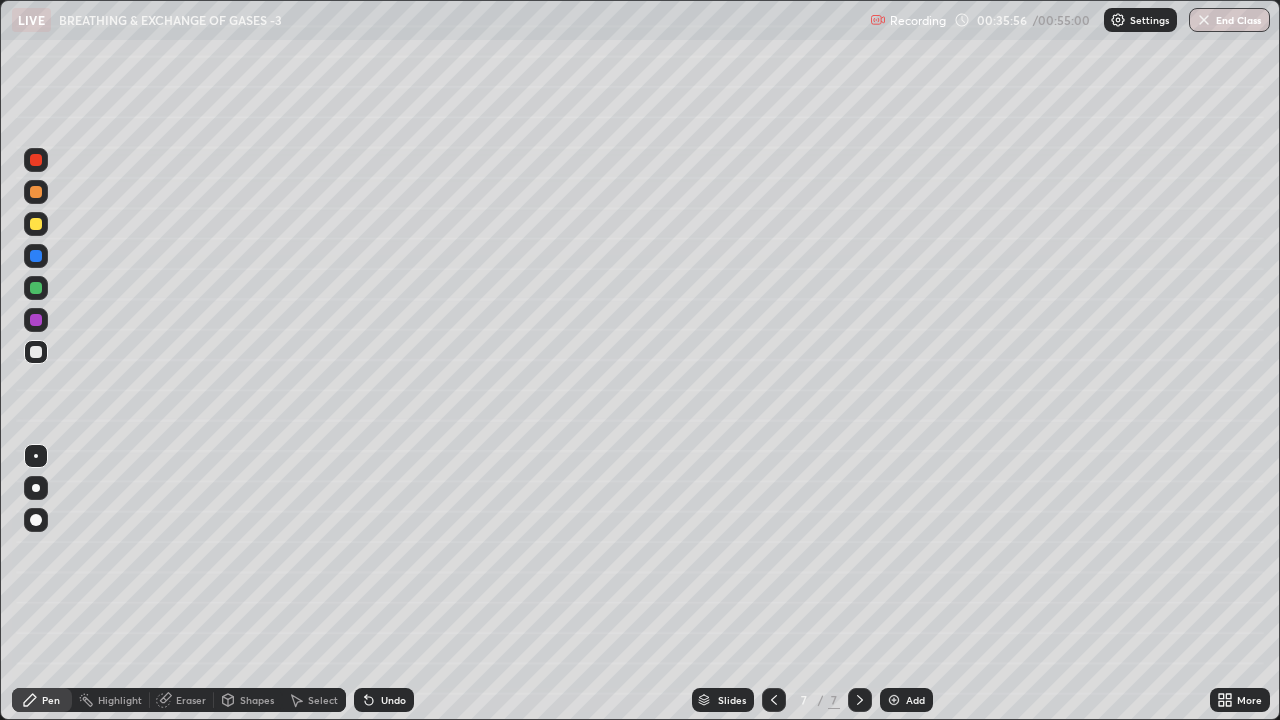 click at bounding box center [36, 320] 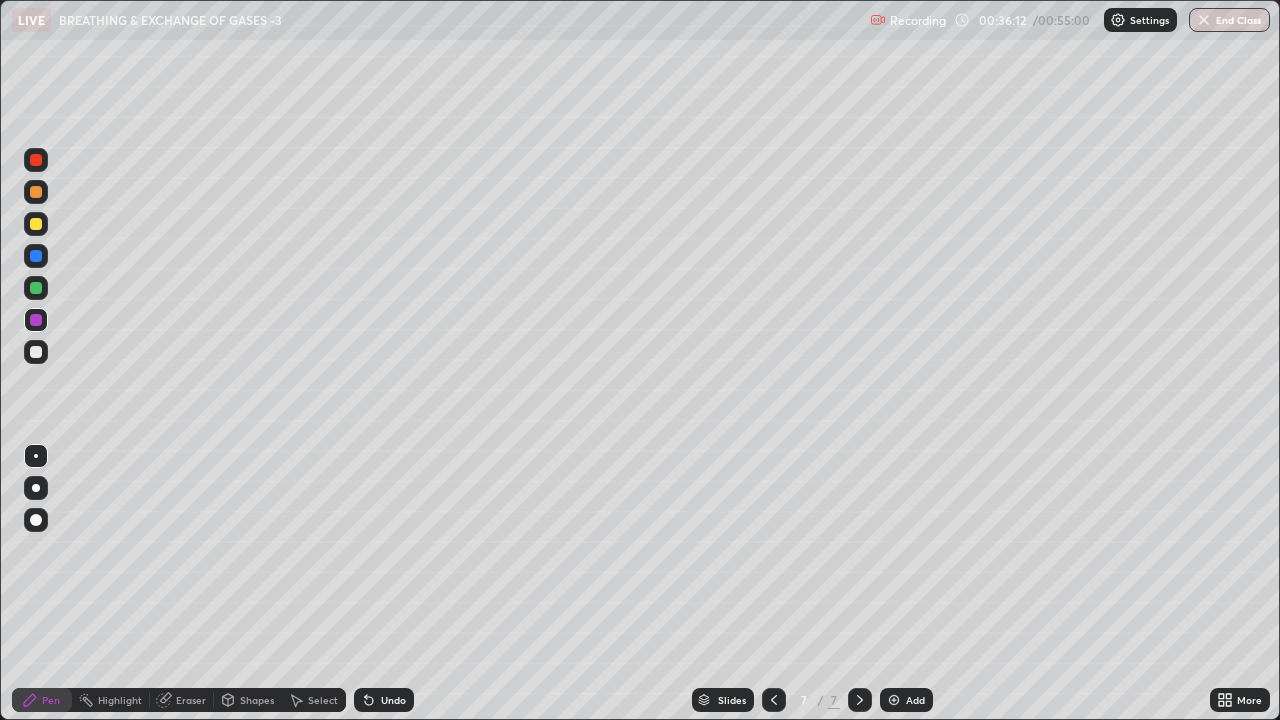 click at bounding box center [36, 320] 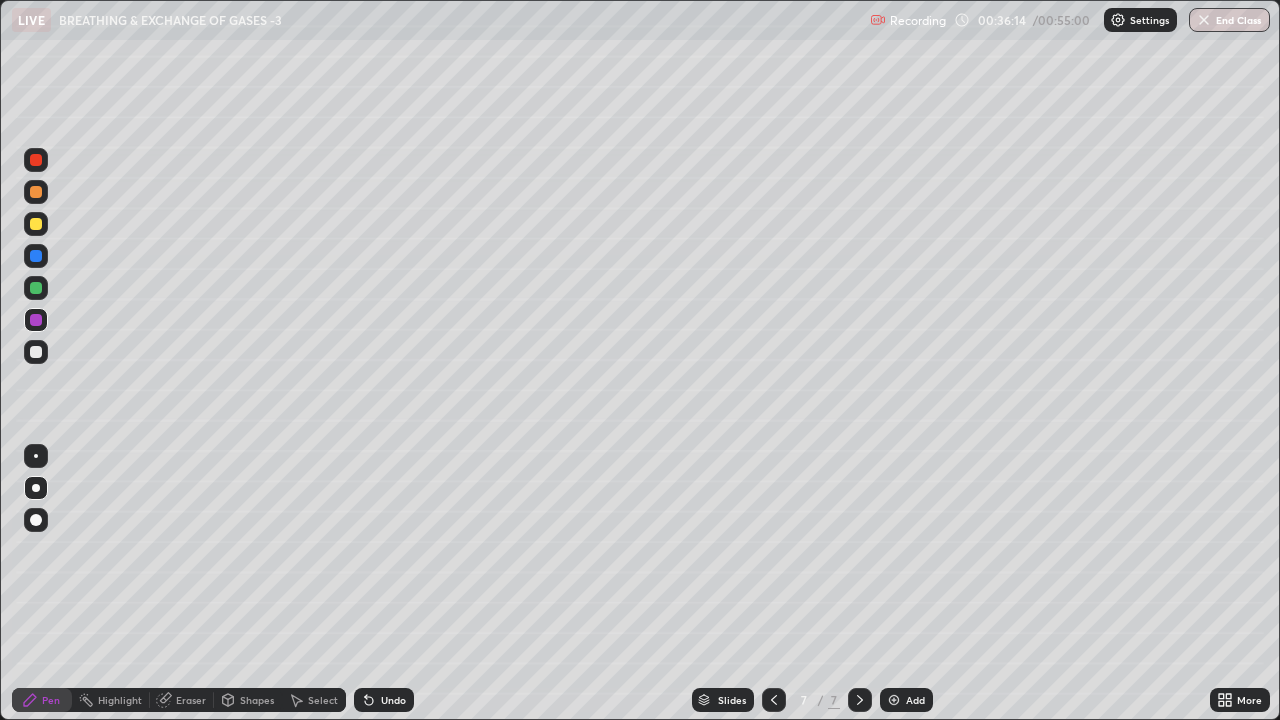click at bounding box center [36, 456] 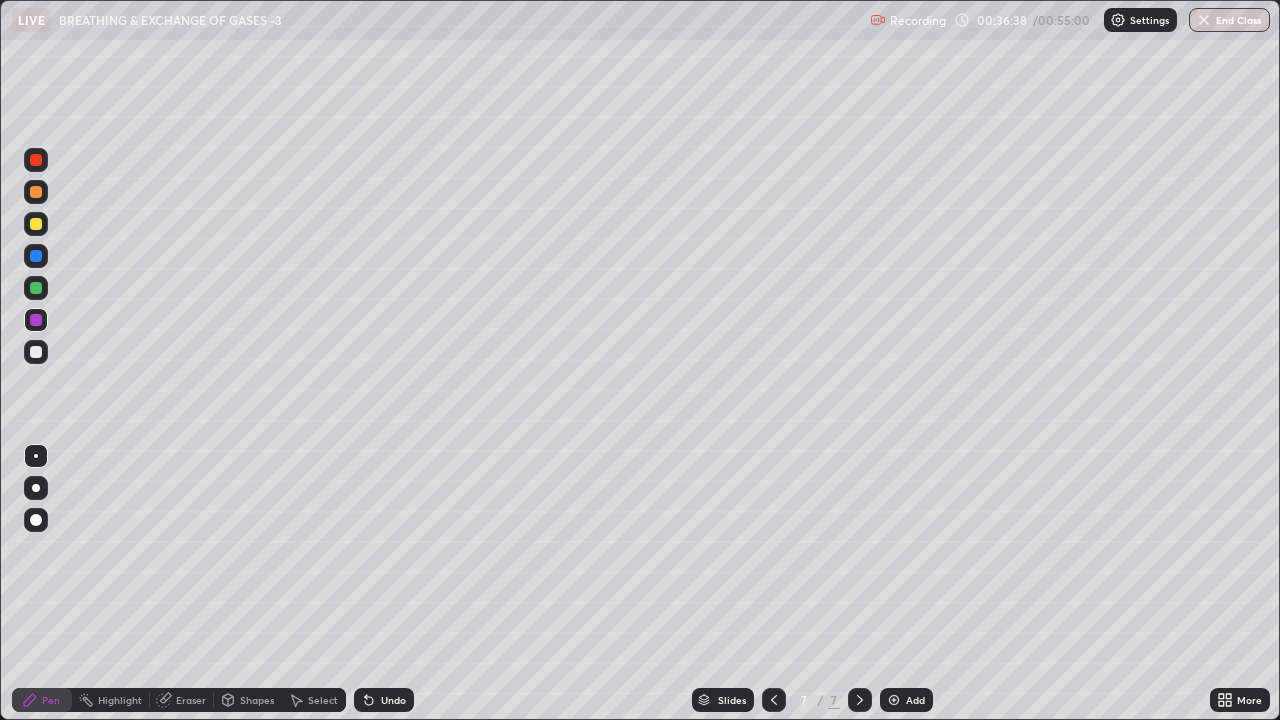 click at bounding box center [36, 288] 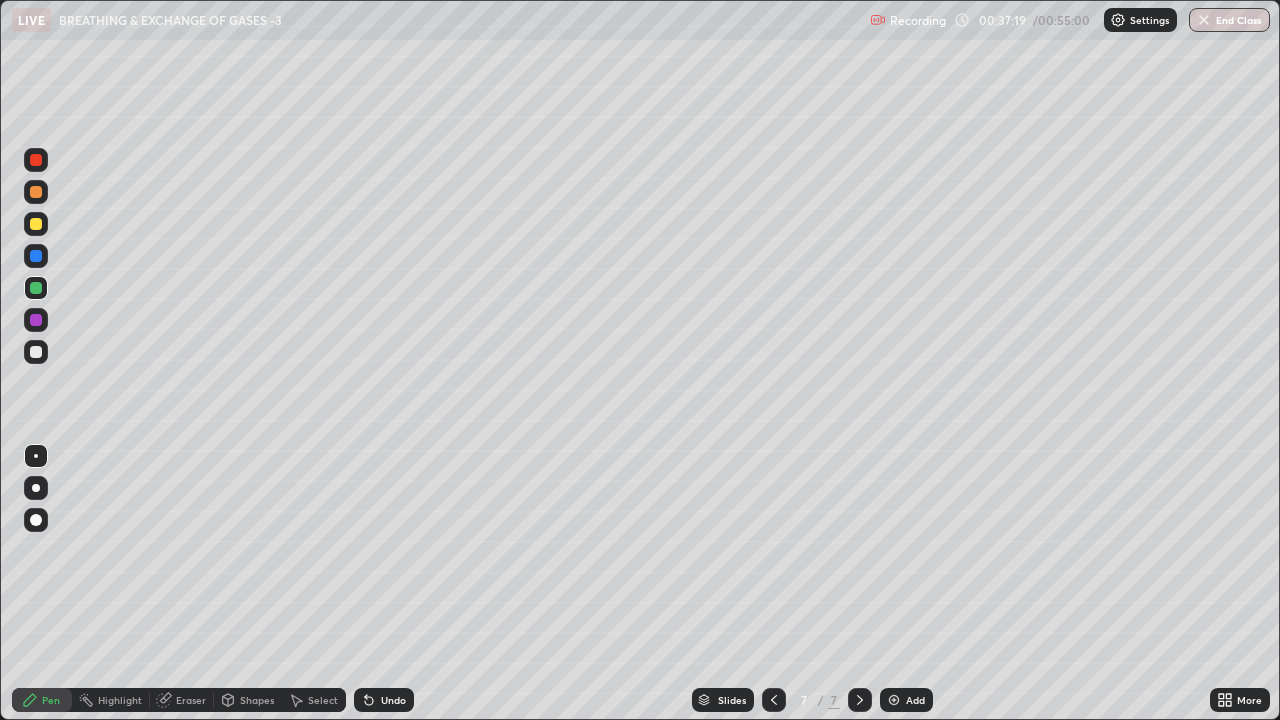 click at bounding box center (36, 352) 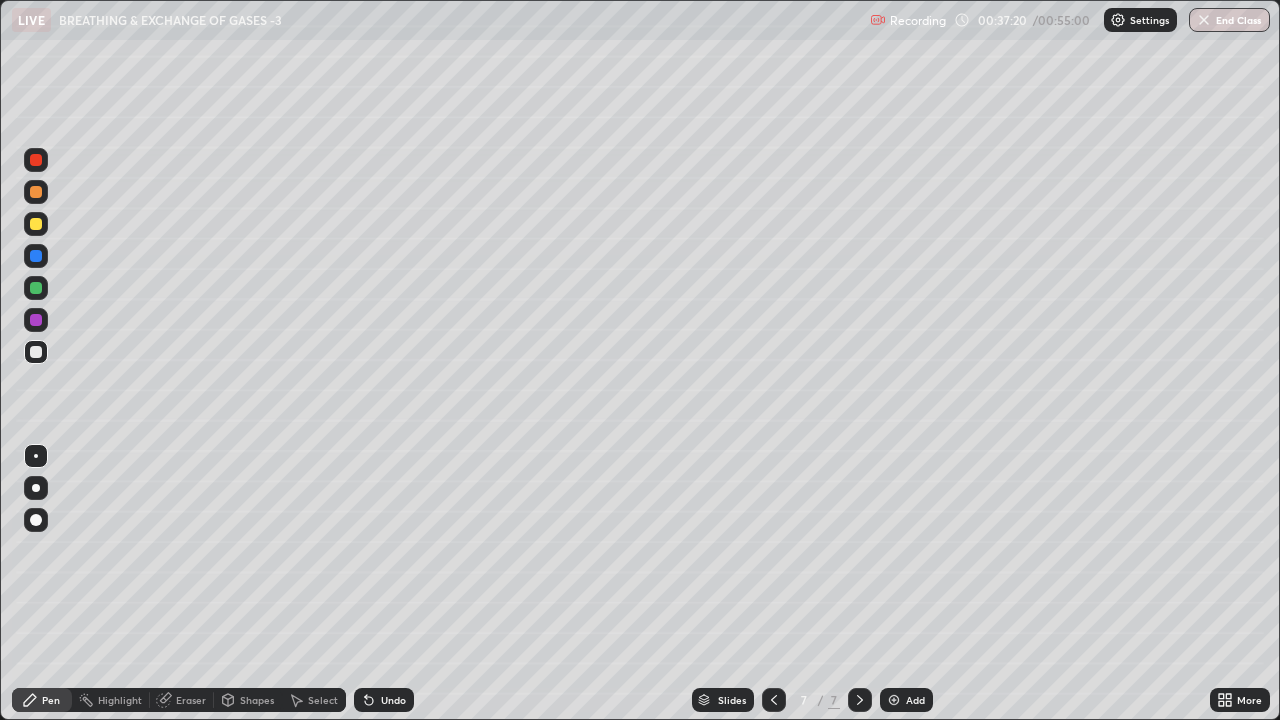 click at bounding box center (36, 488) 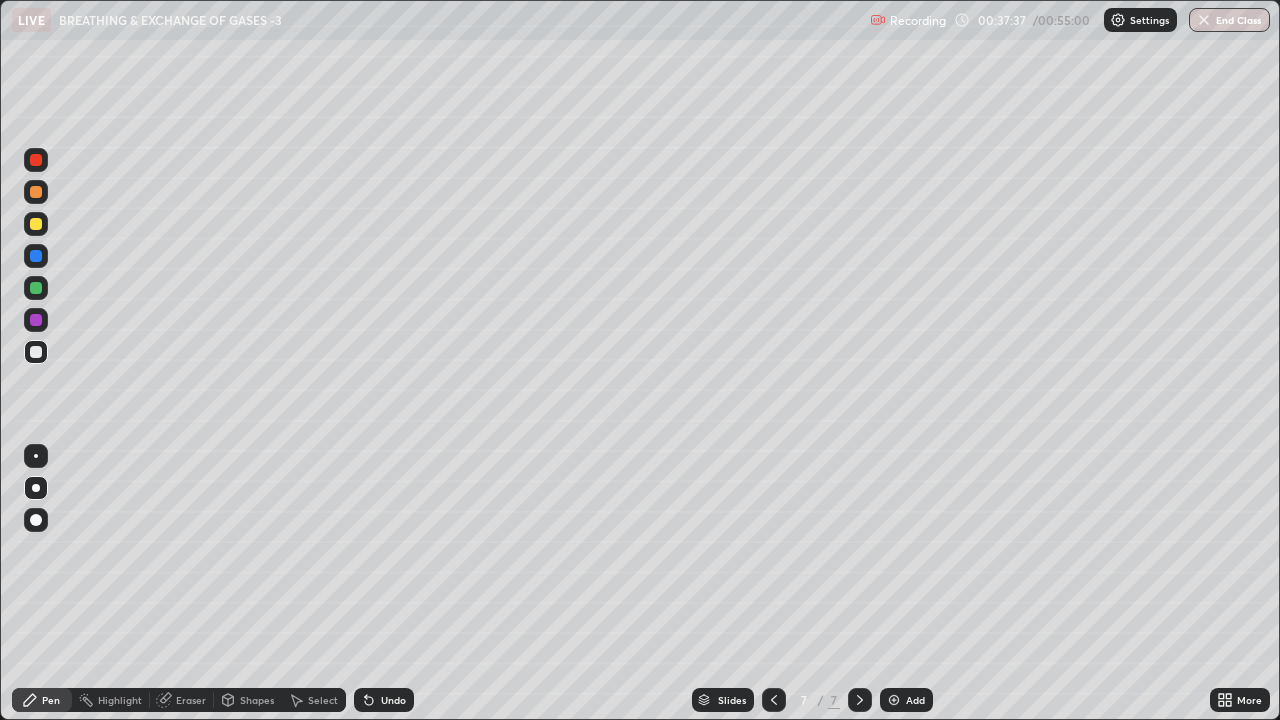 click at bounding box center [36, 456] 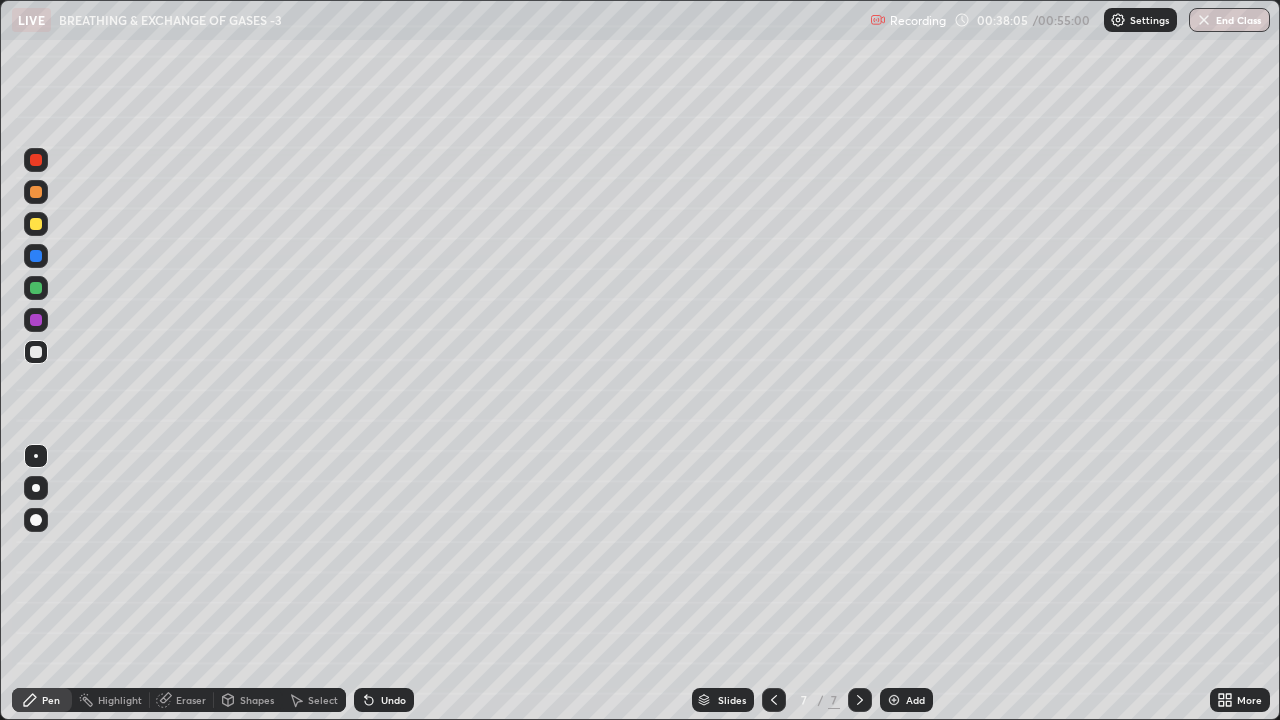click at bounding box center [36, 288] 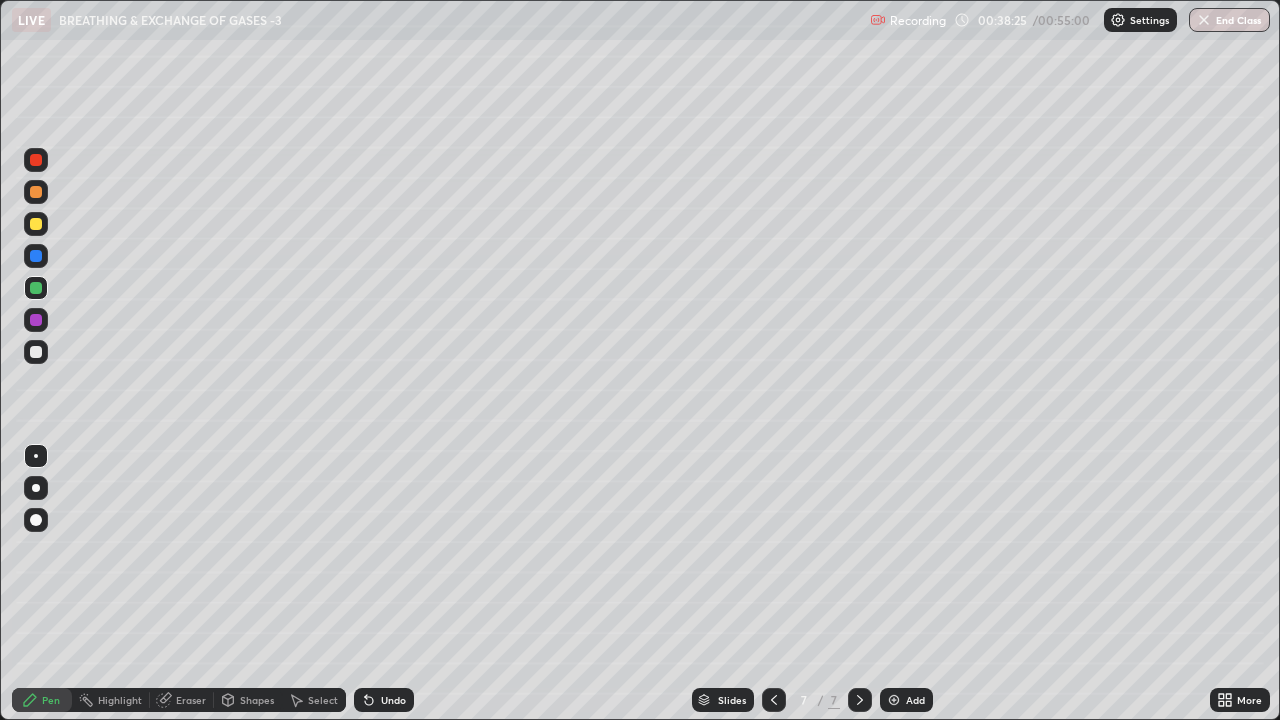 click at bounding box center (36, 320) 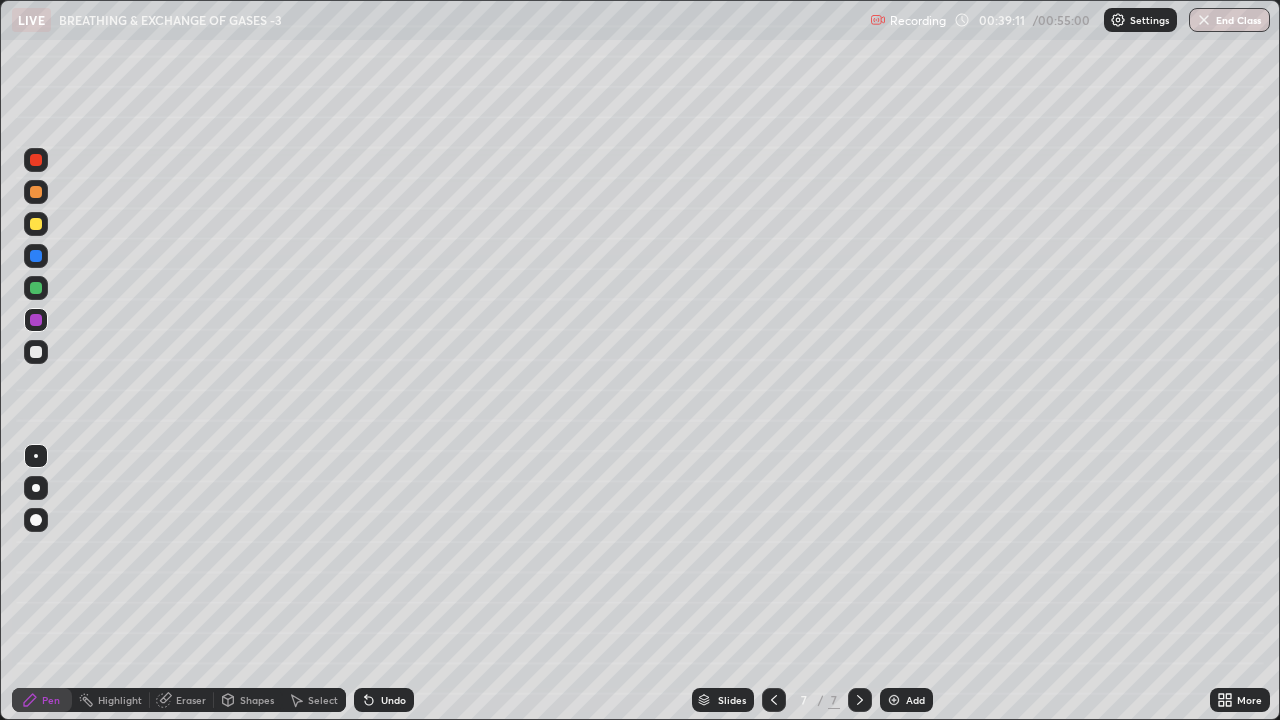 click at bounding box center [36, 456] 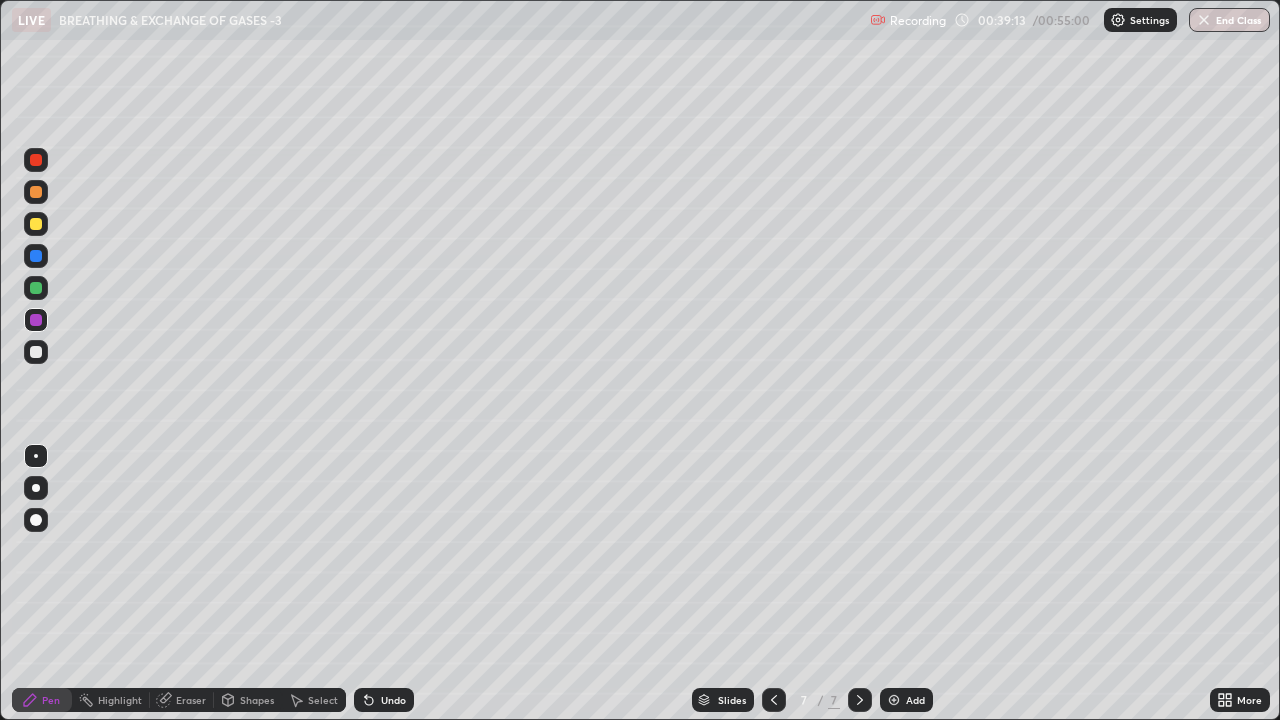 click at bounding box center (36, 352) 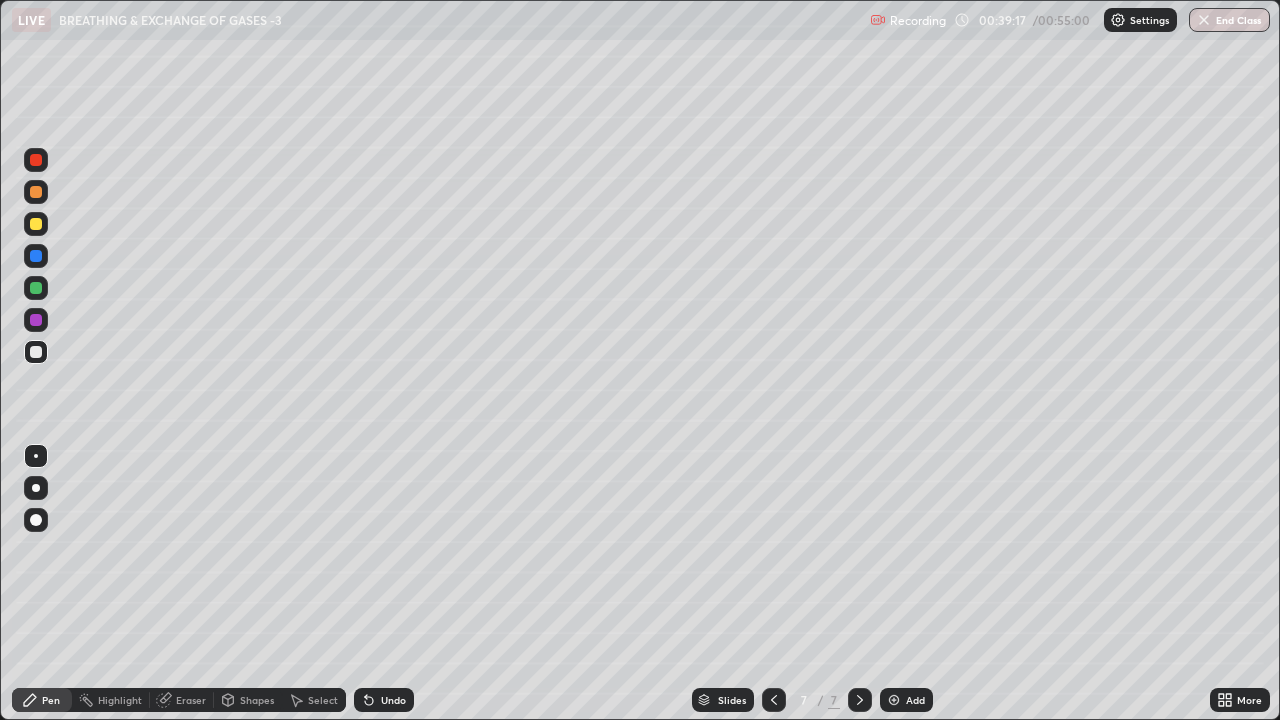 click at bounding box center [36, 320] 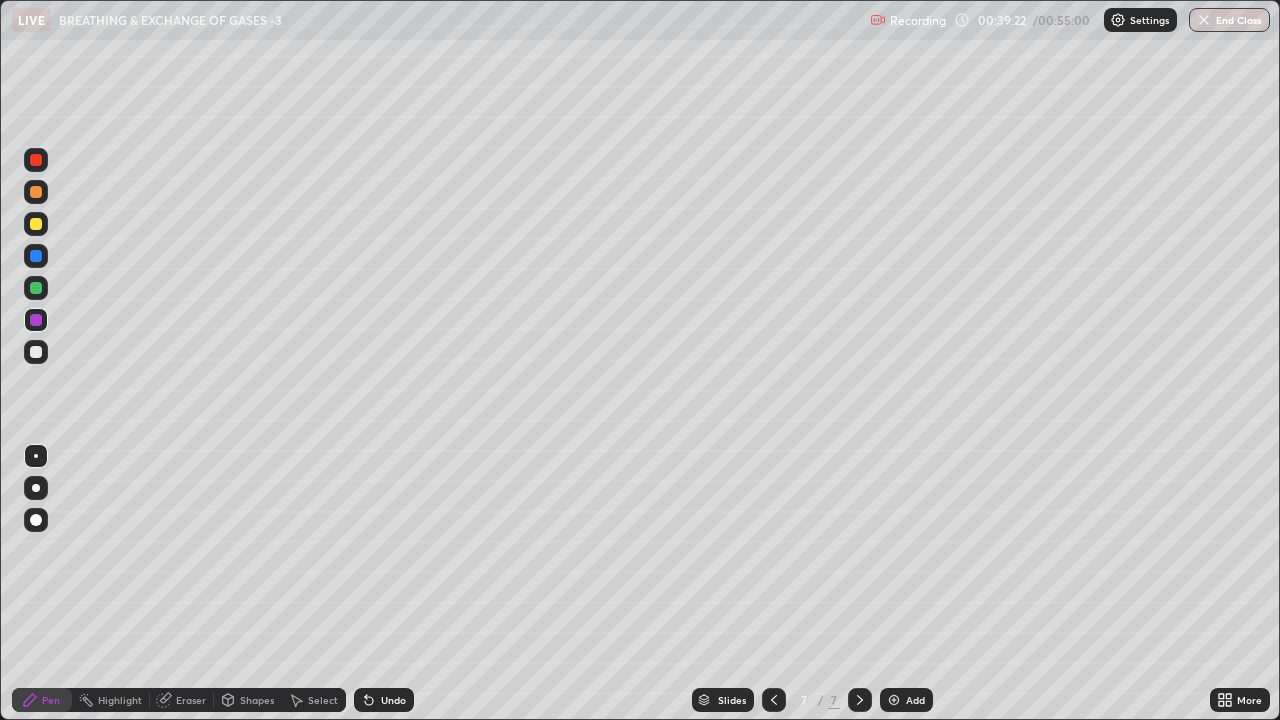 click at bounding box center (36, 224) 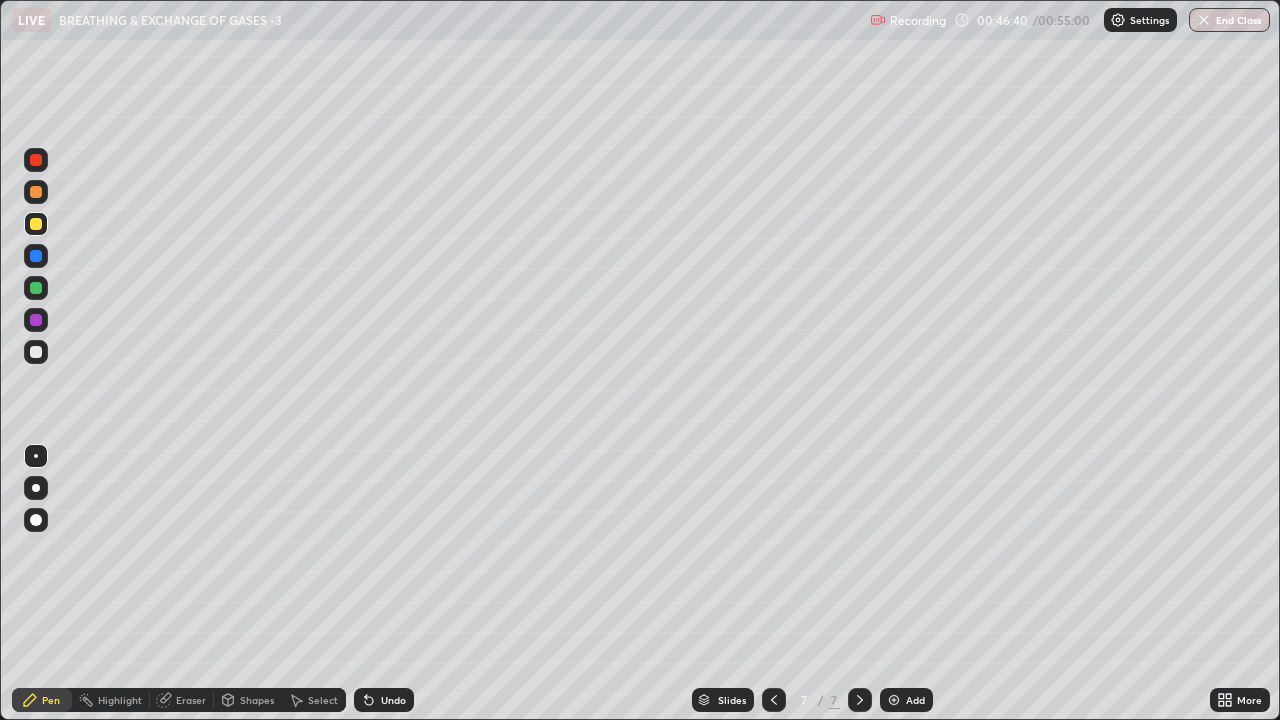 click at bounding box center [36, 320] 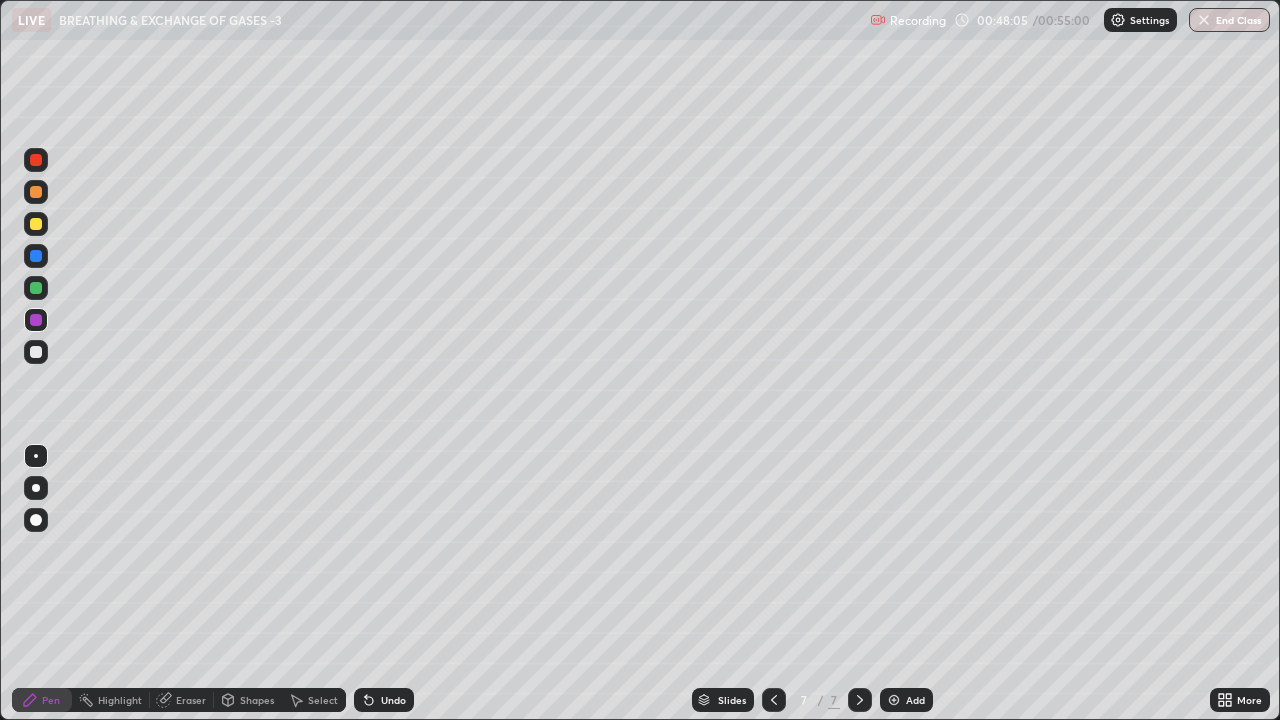 click at bounding box center (894, 700) 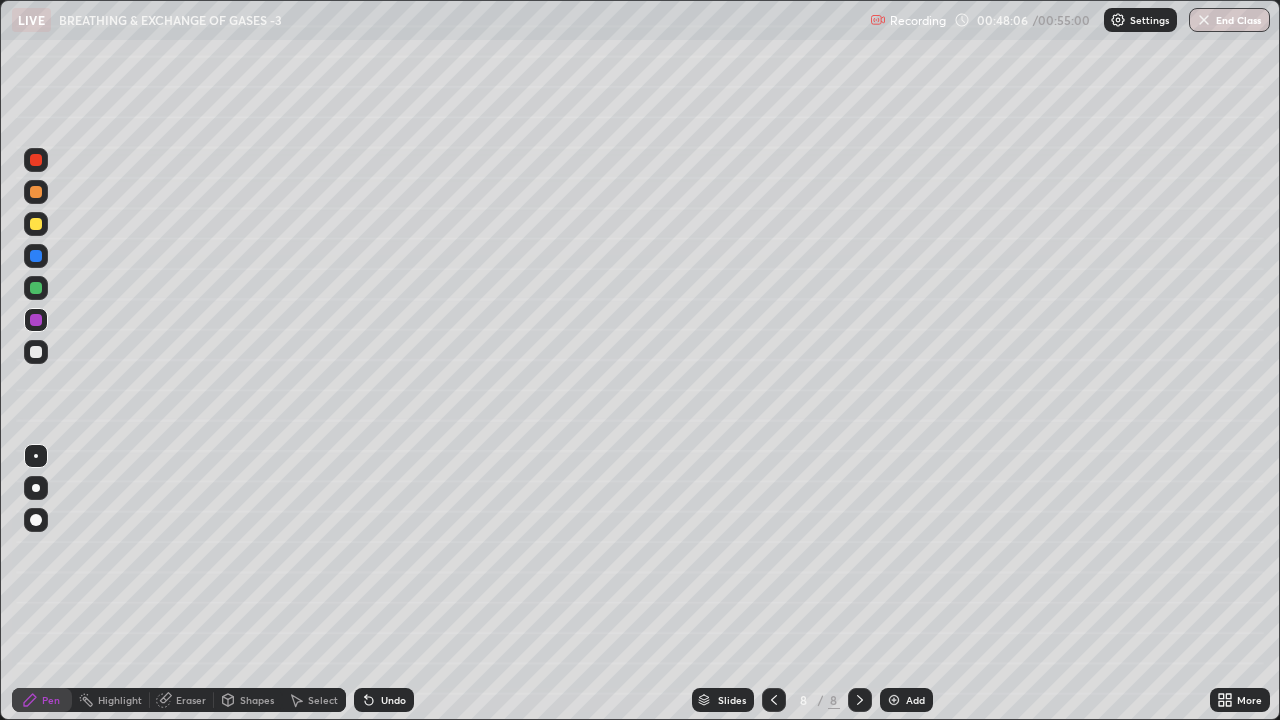 click on "Shapes" at bounding box center [257, 700] 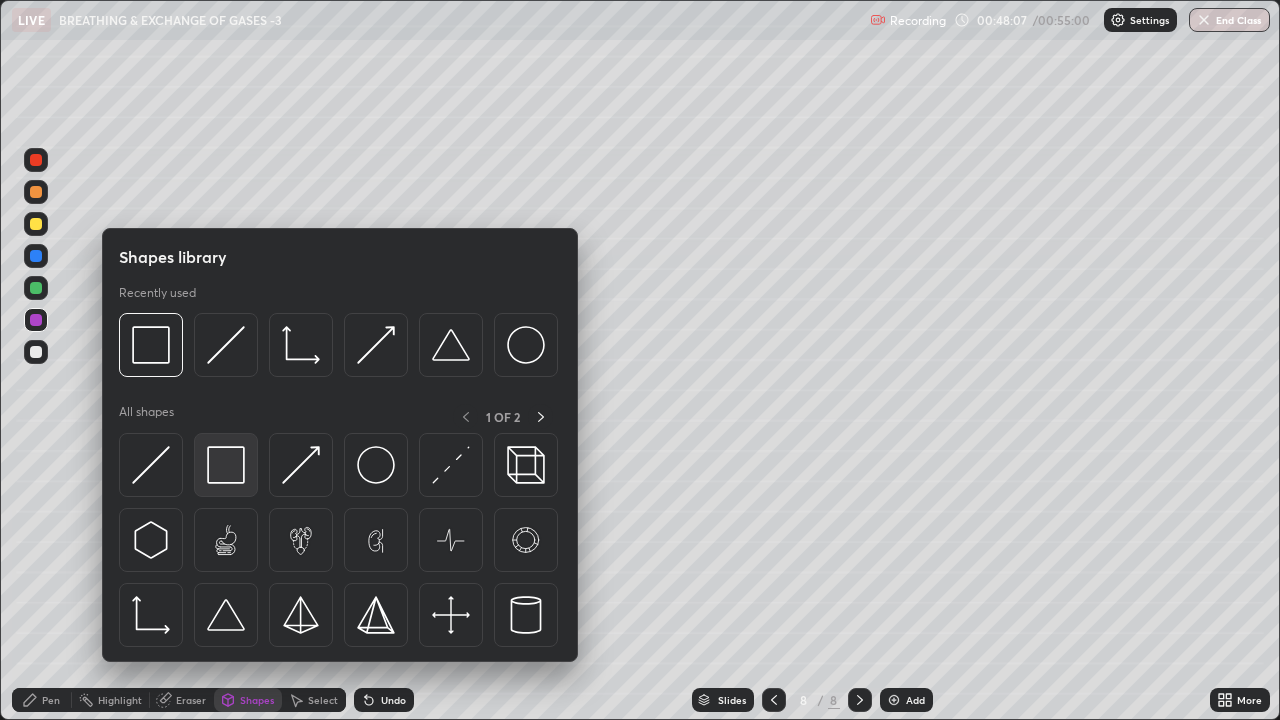 click at bounding box center (226, 465) 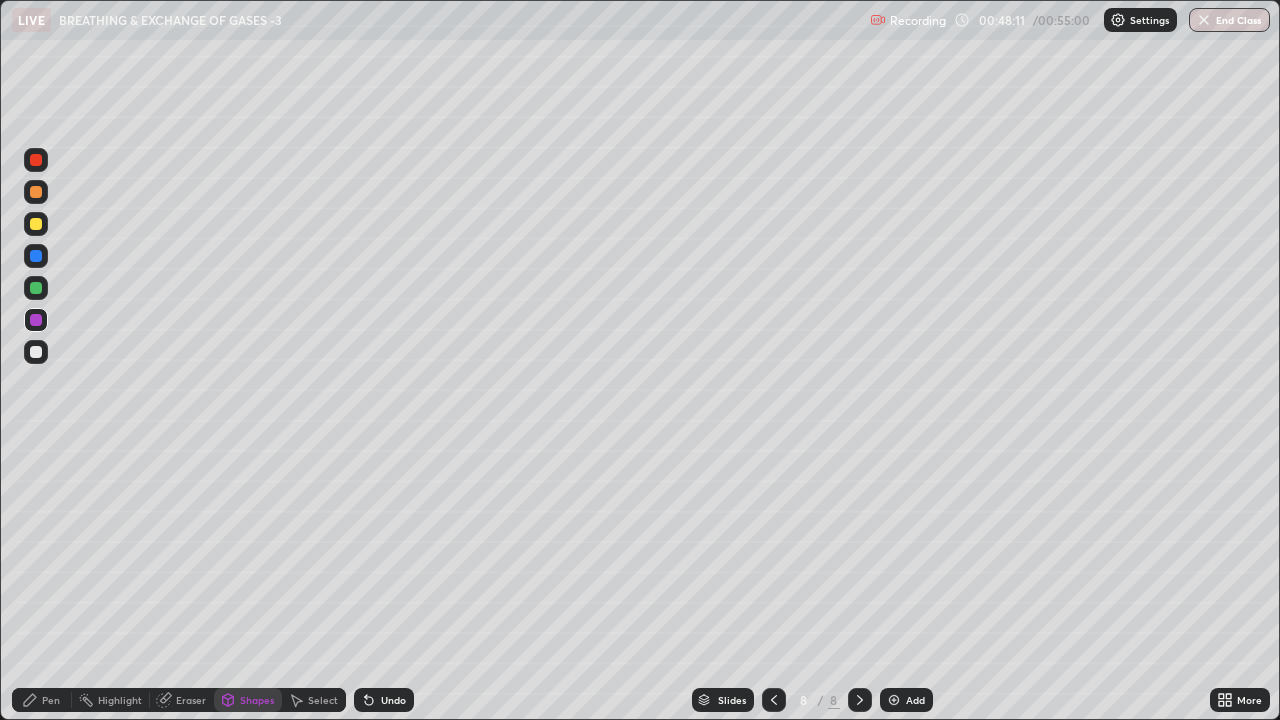 click on "Pen" at bounding box center (51, 700) 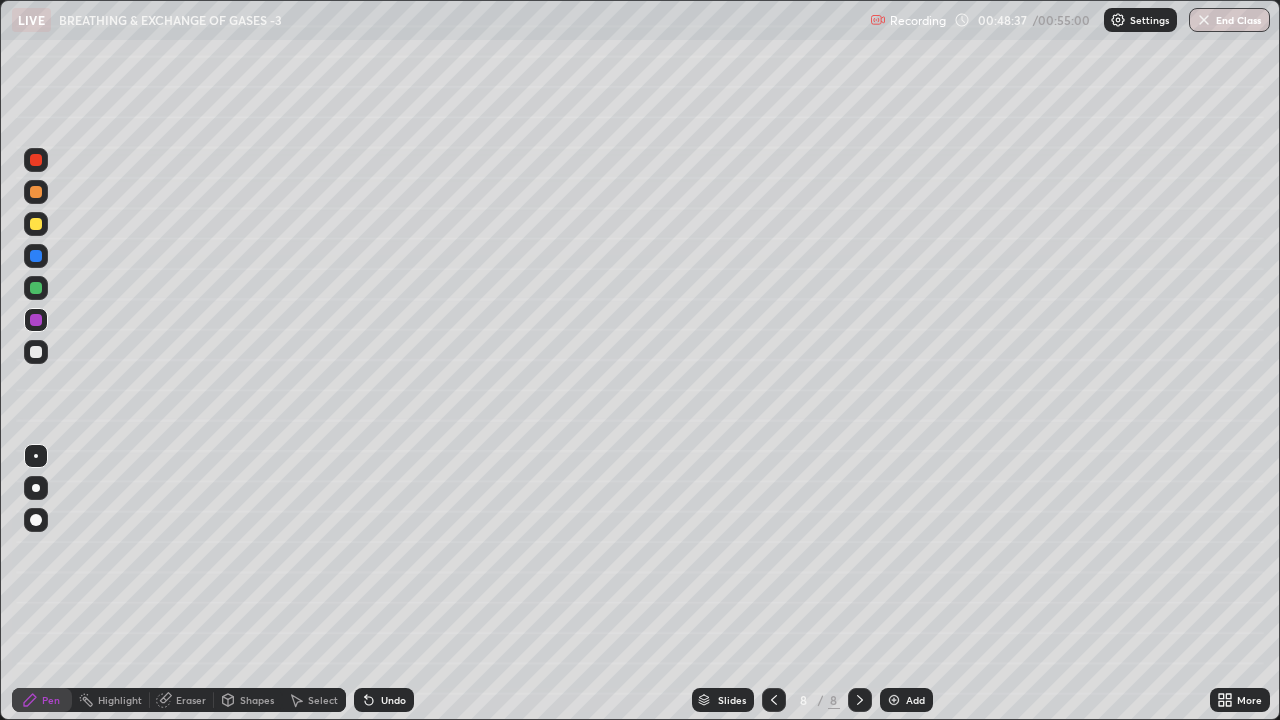click at bounding box center [36, 352] 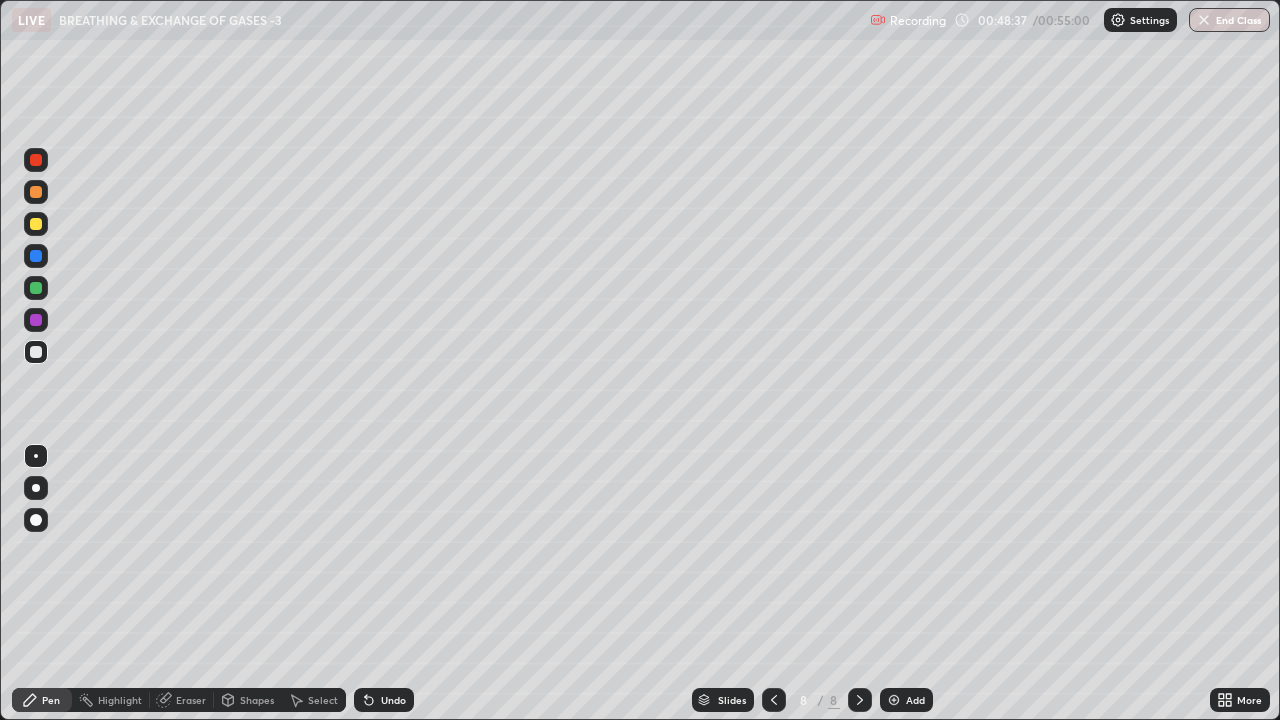click at bounding box center (36, 488) 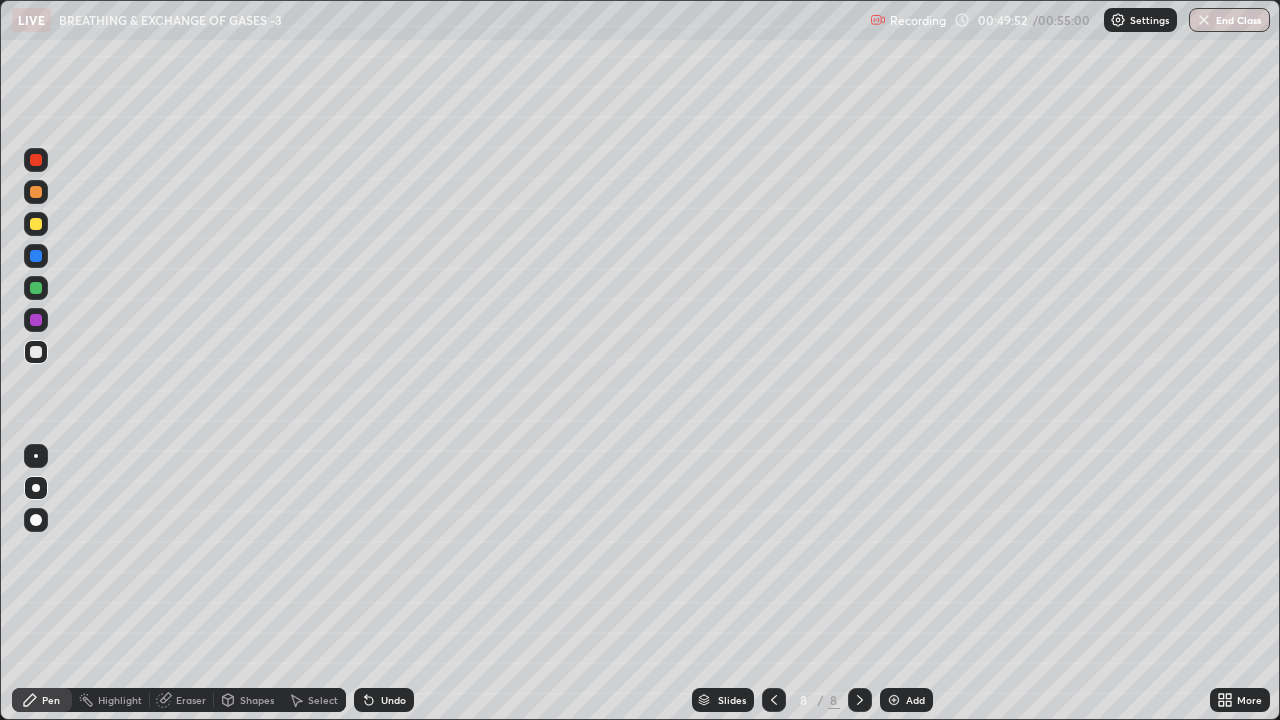 click at bounding box center (36, 288) 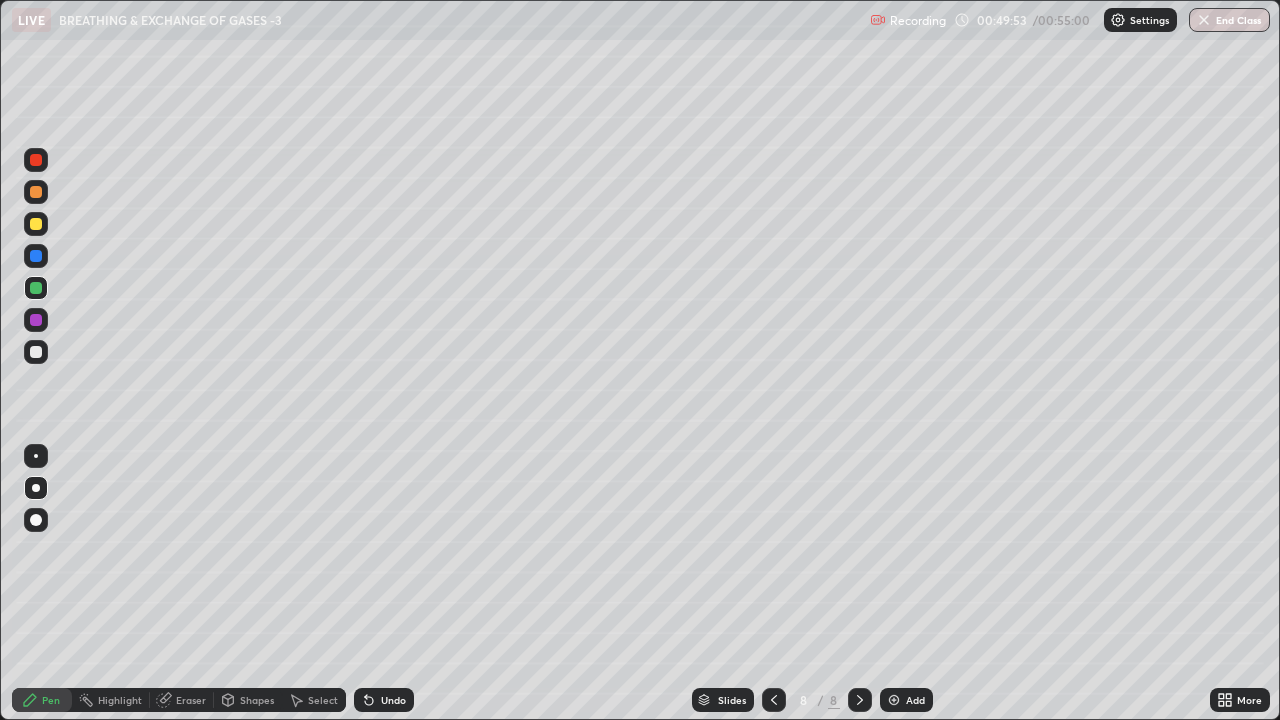 click at bounding box center [36, 520] 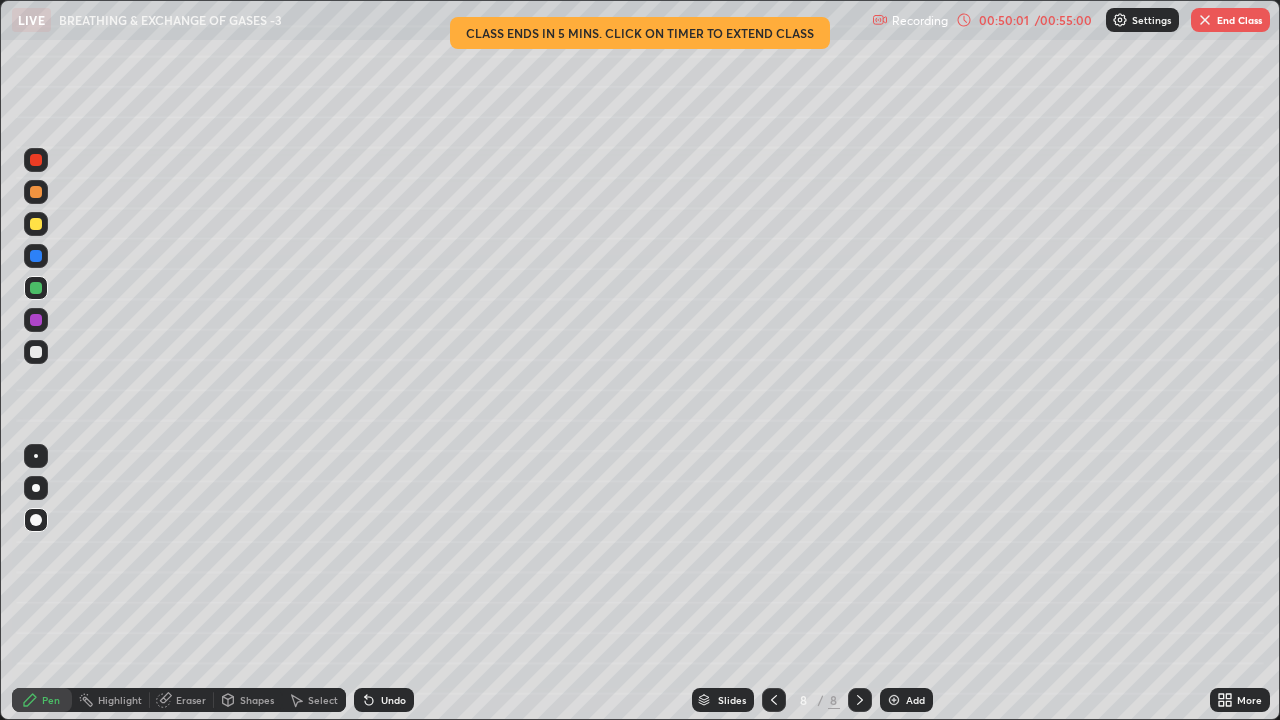 click at bounding box center (36, 456) 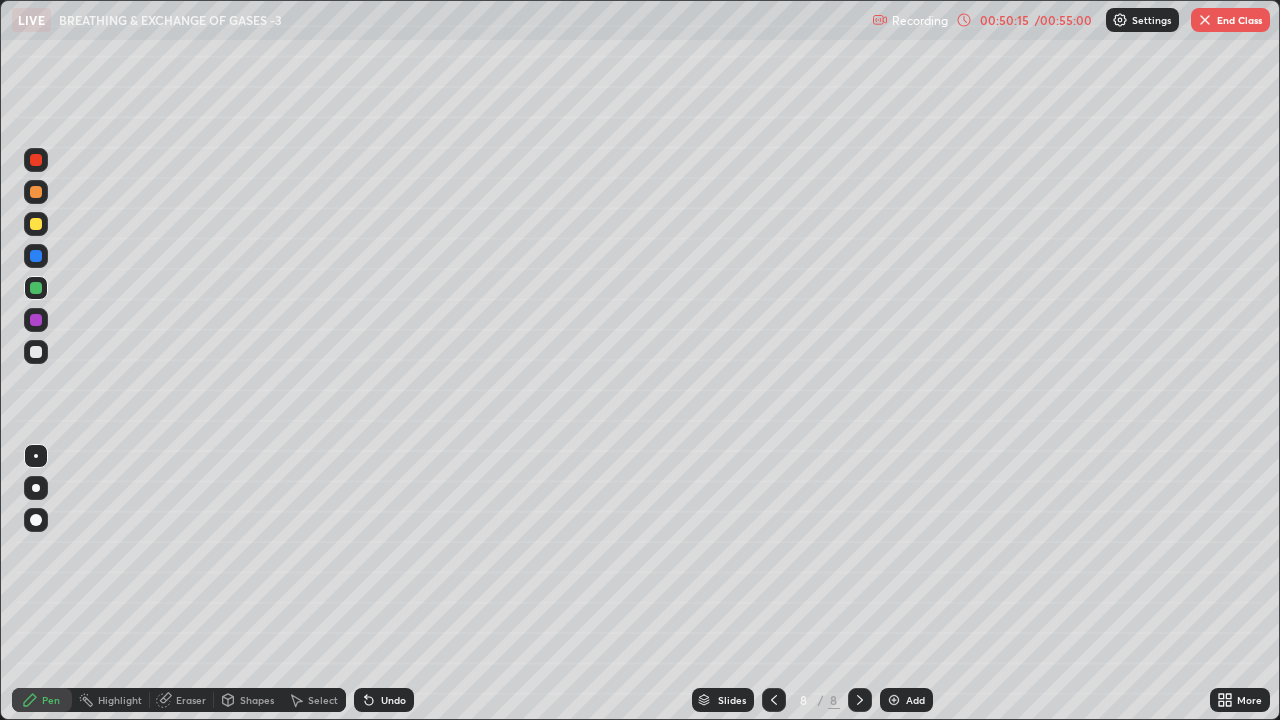 click at bounding box center (36, 352) 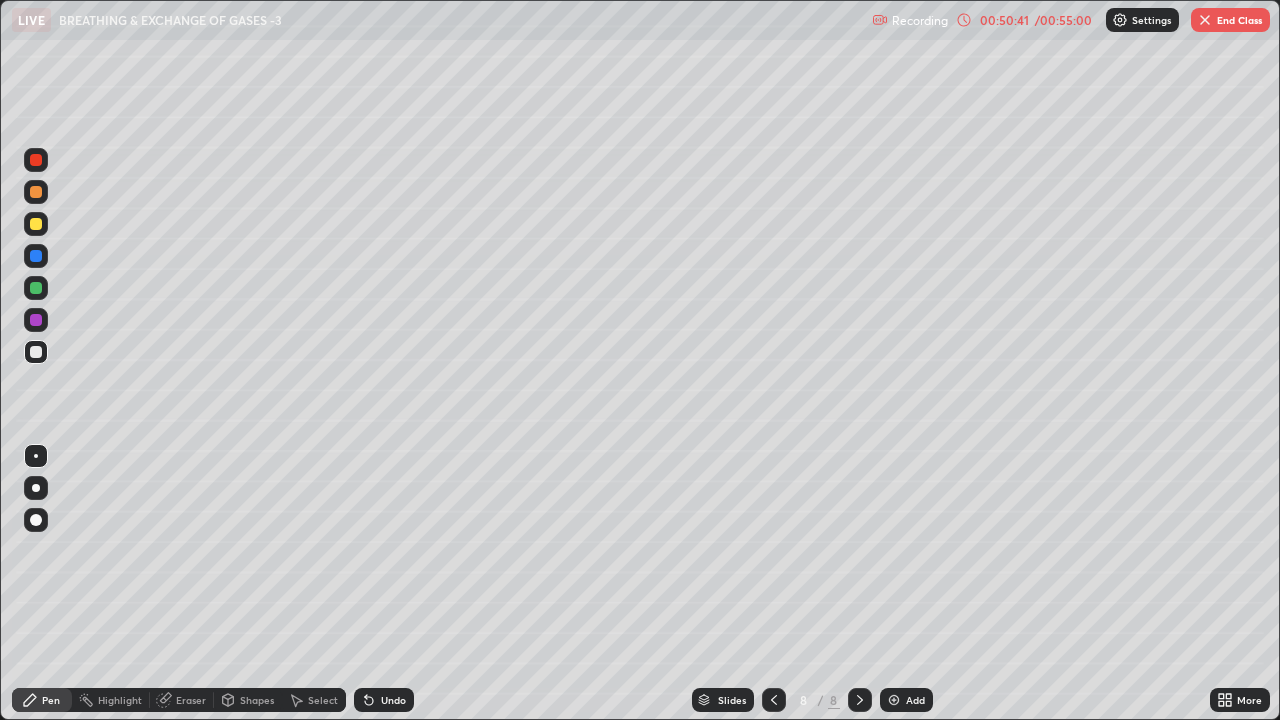 click on "Undo" at bounding box center [393, 700] 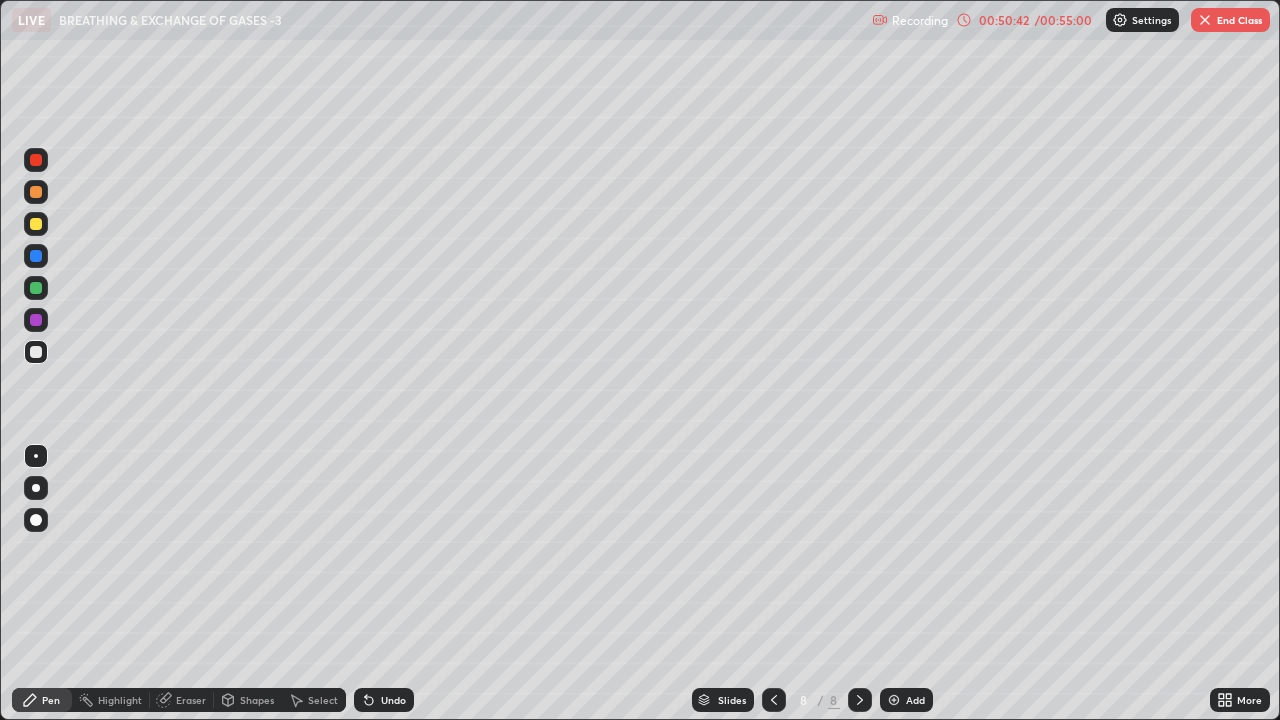 click on "Undo" at bounding box center (384, 700) 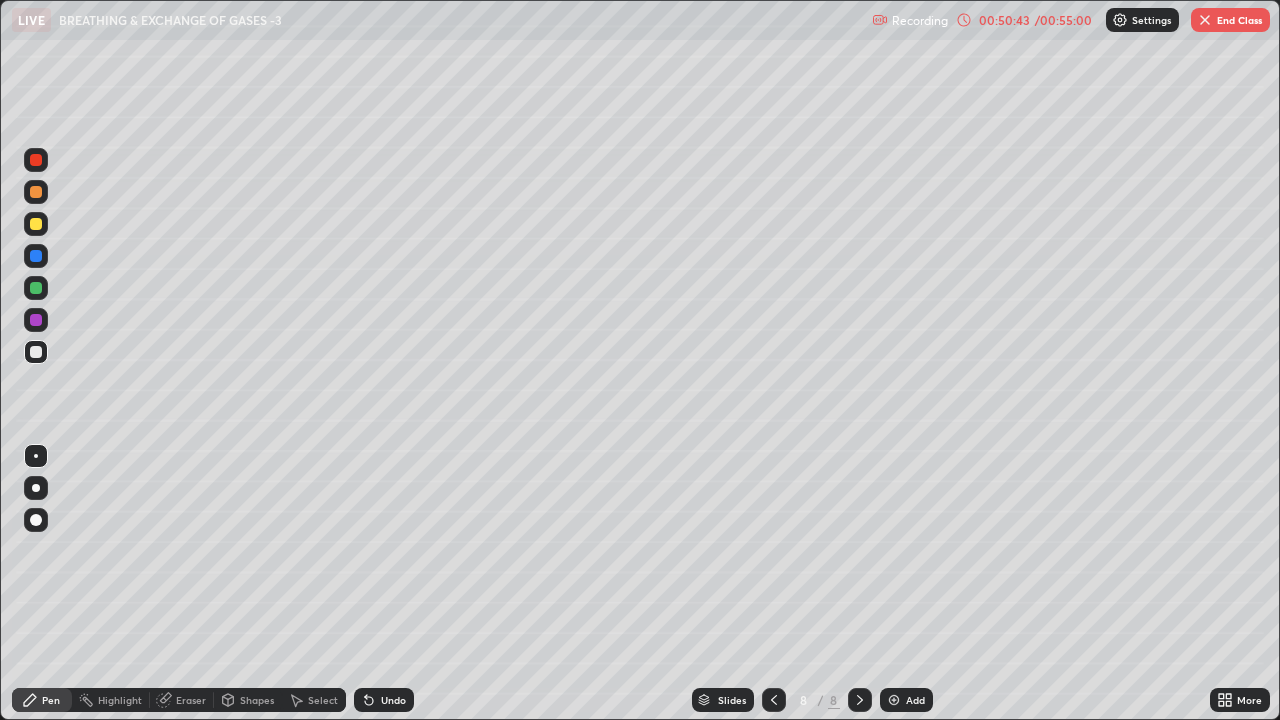 click on "Undo" at bounding box center [384, 700] 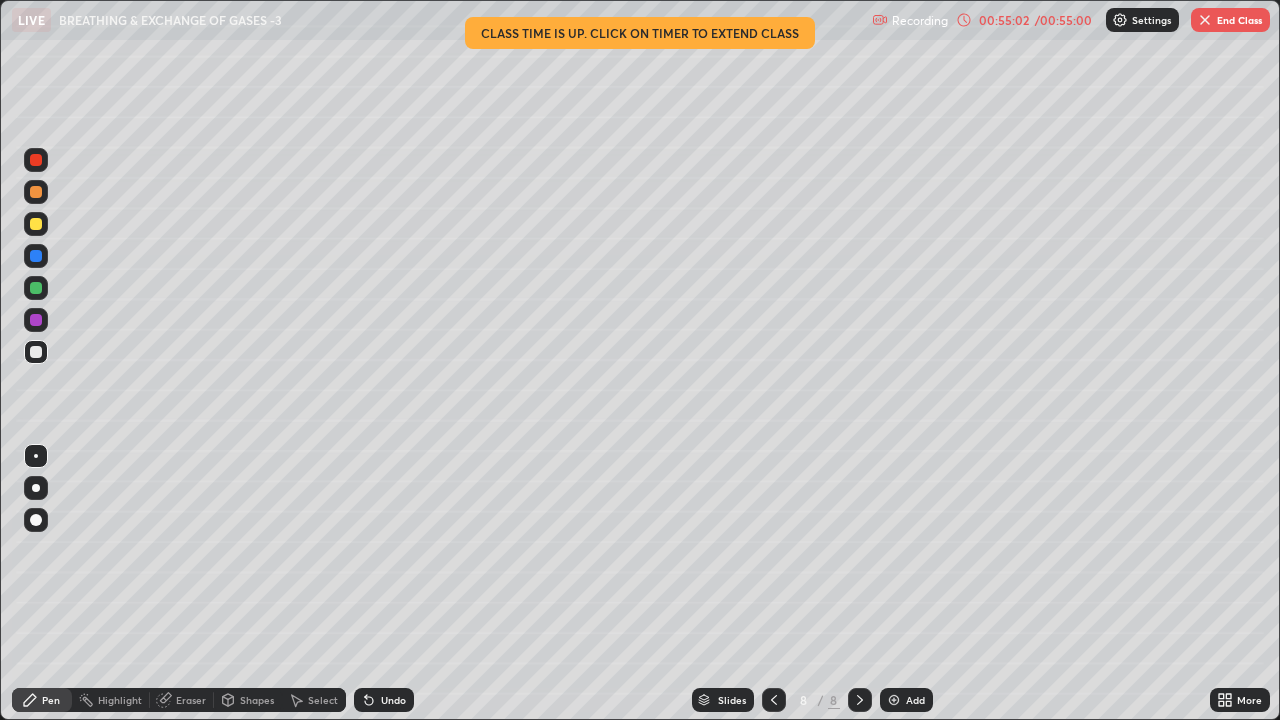 click 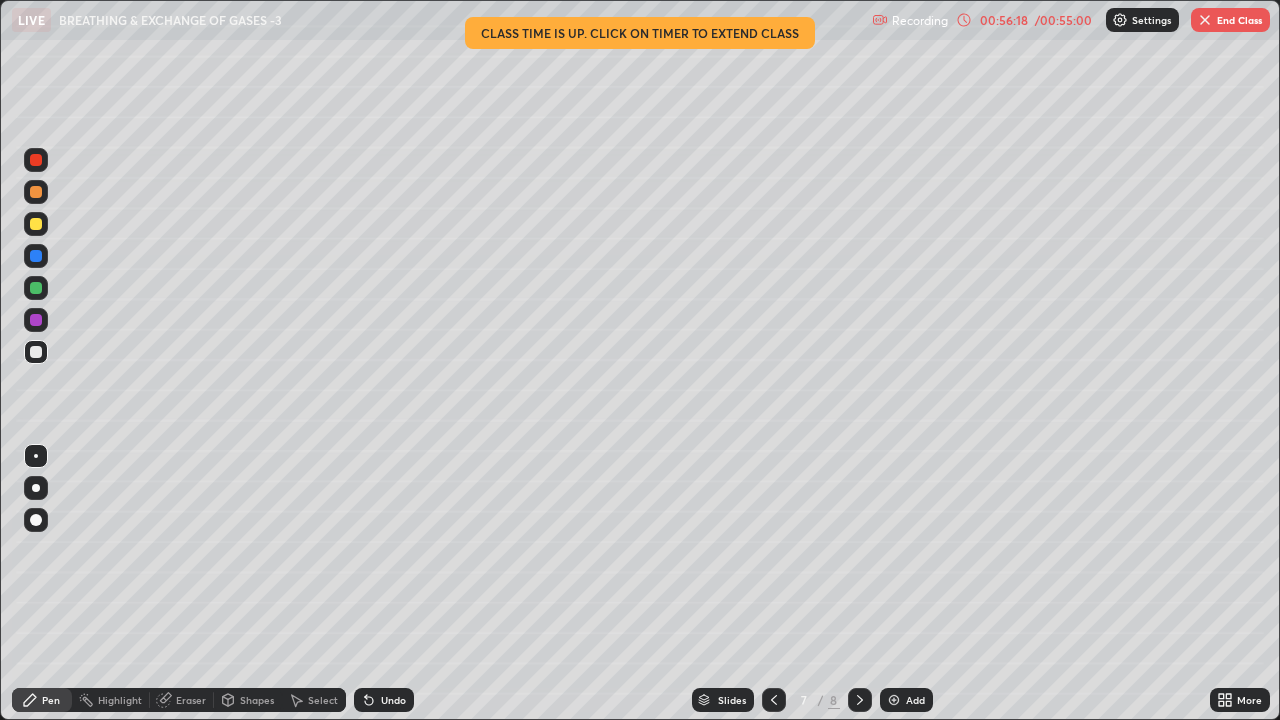 click on "End Class" at bounding box center (1230, 20) 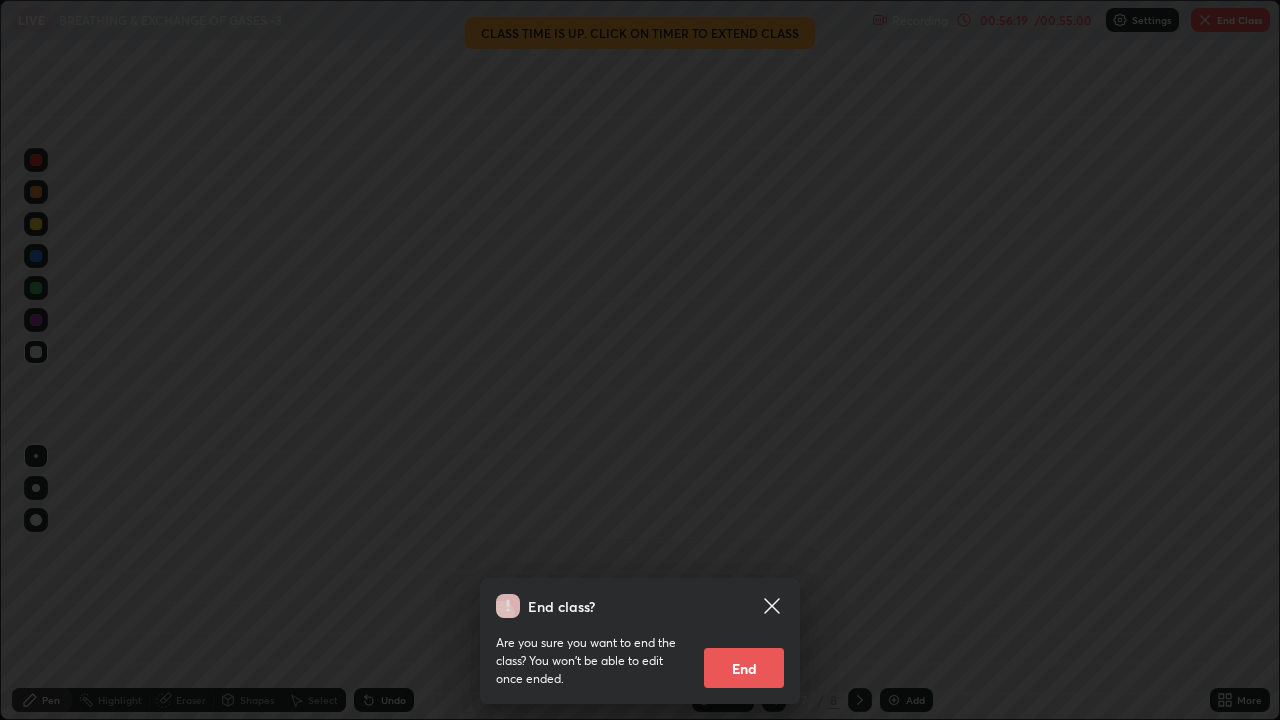 click on "End" at bounding box center [744, 668] 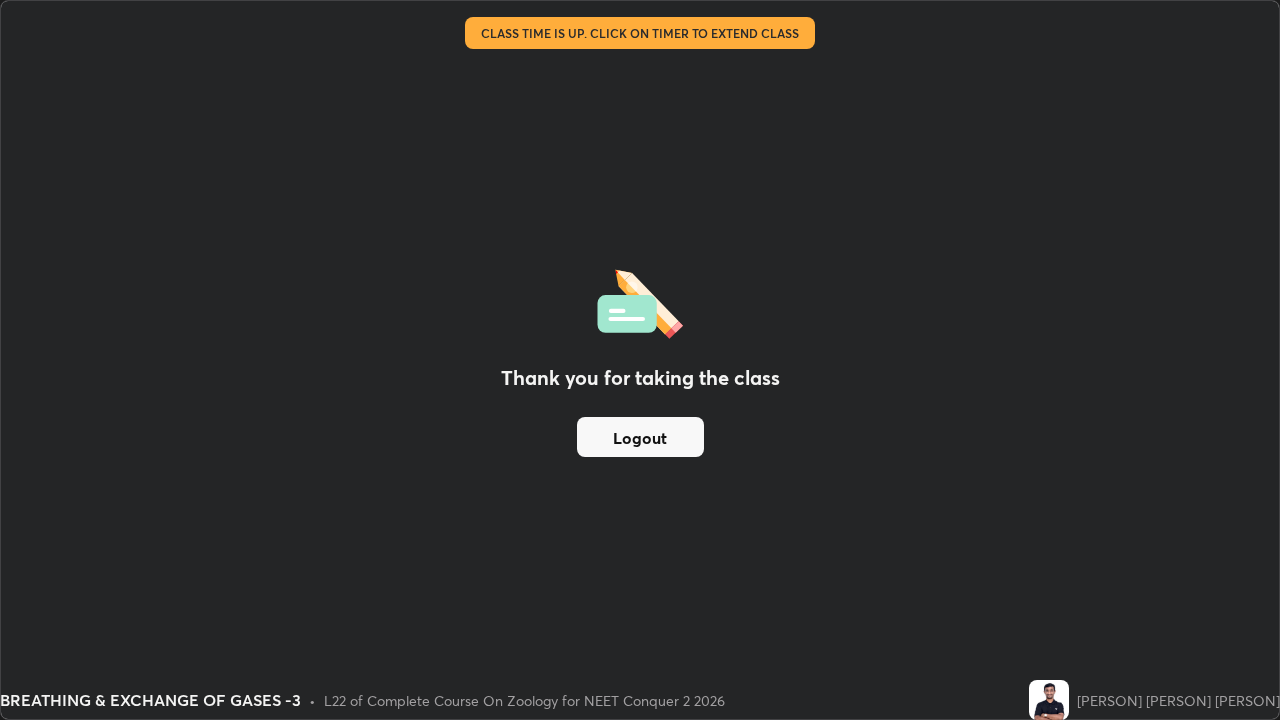 click on "Logout" at bounding box center (640, 437) 